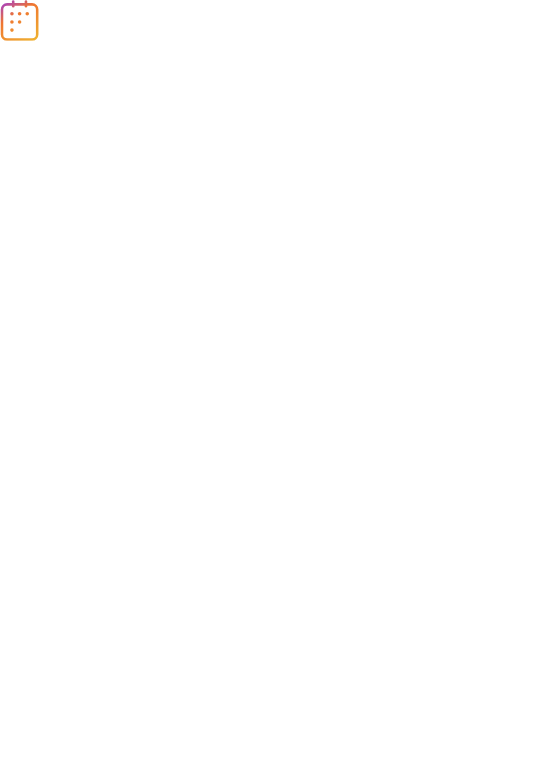 scroll, scrollTop: 0, scrollLeft: 0, axis: both 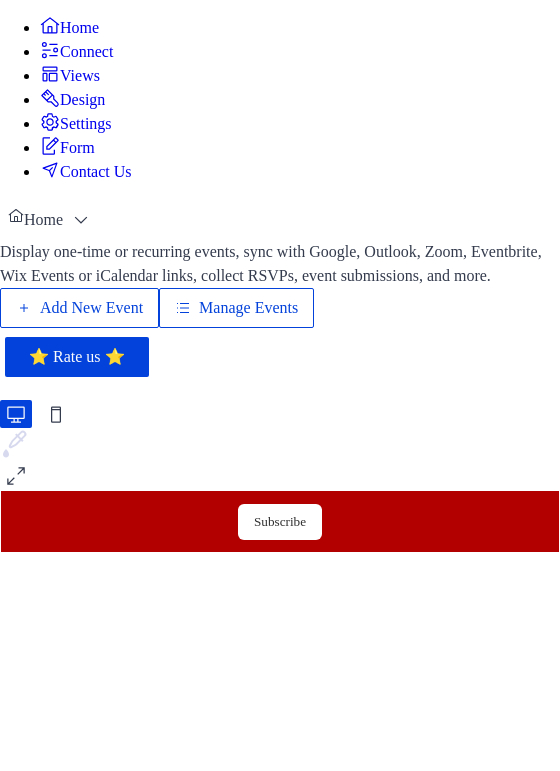 click on "Add New Event" at bounding box center (91, 308) 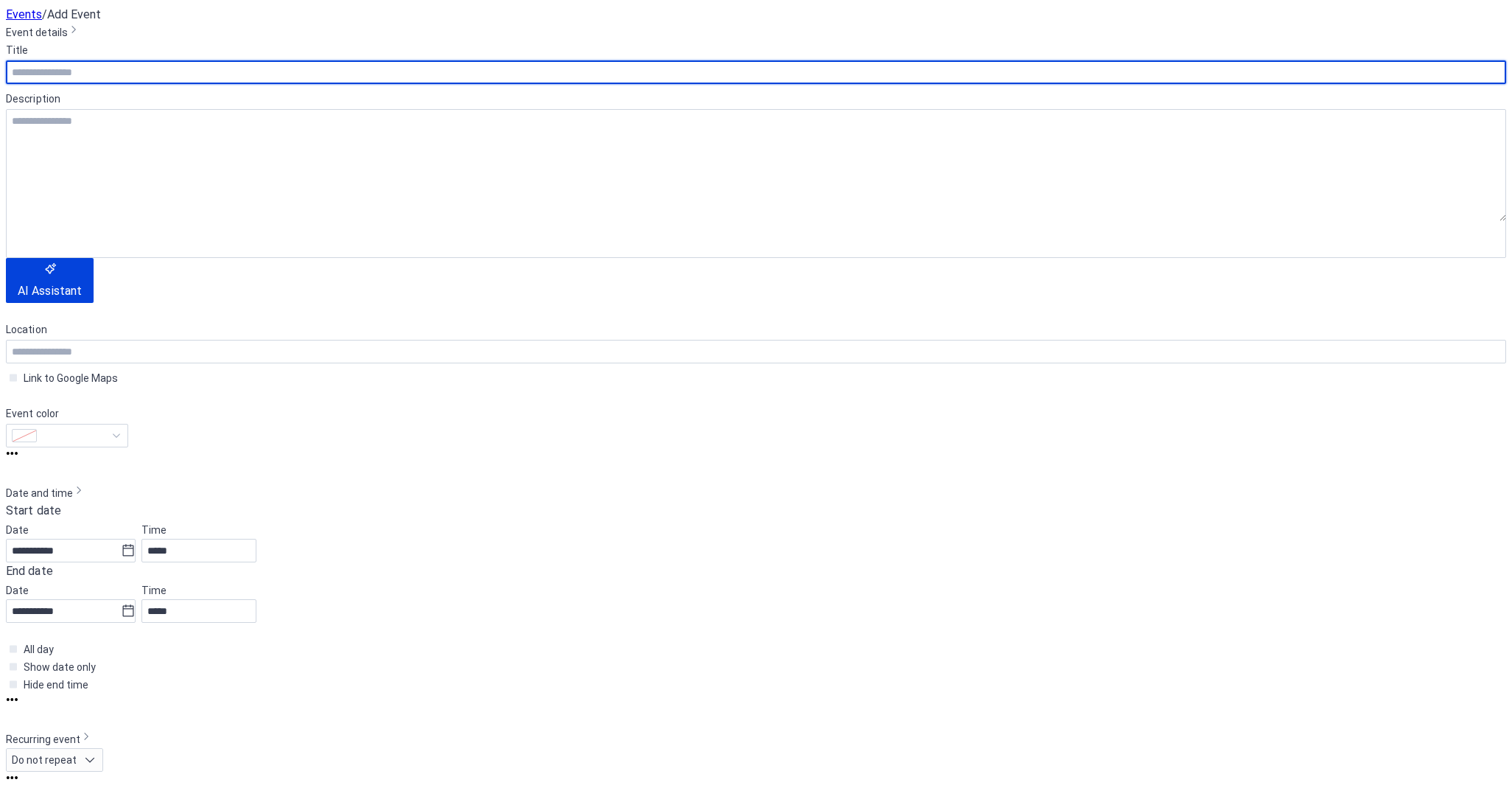 scroll, scrollTop: 0, scrollLeft: 0, axis: both 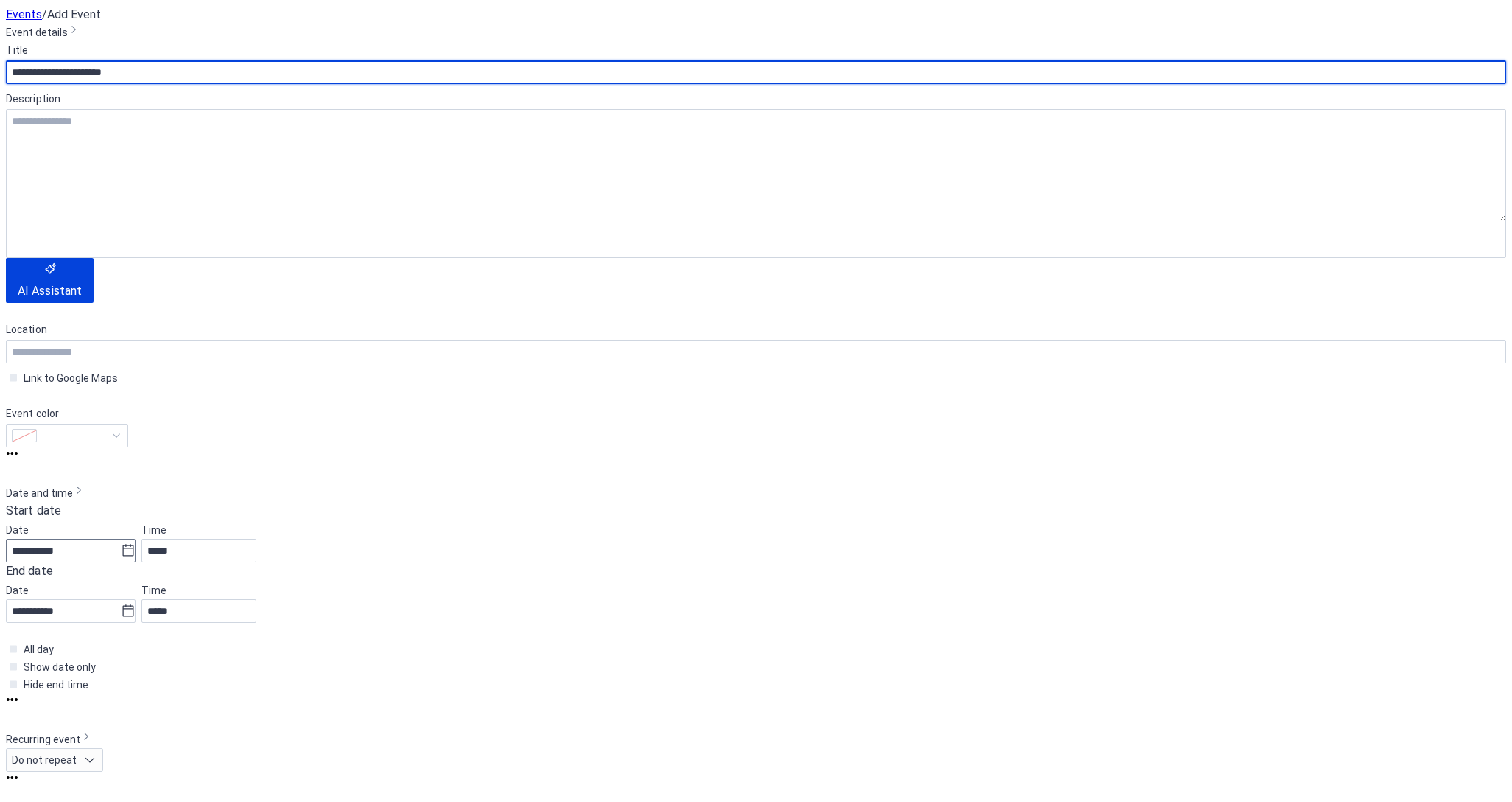 type on "**********" 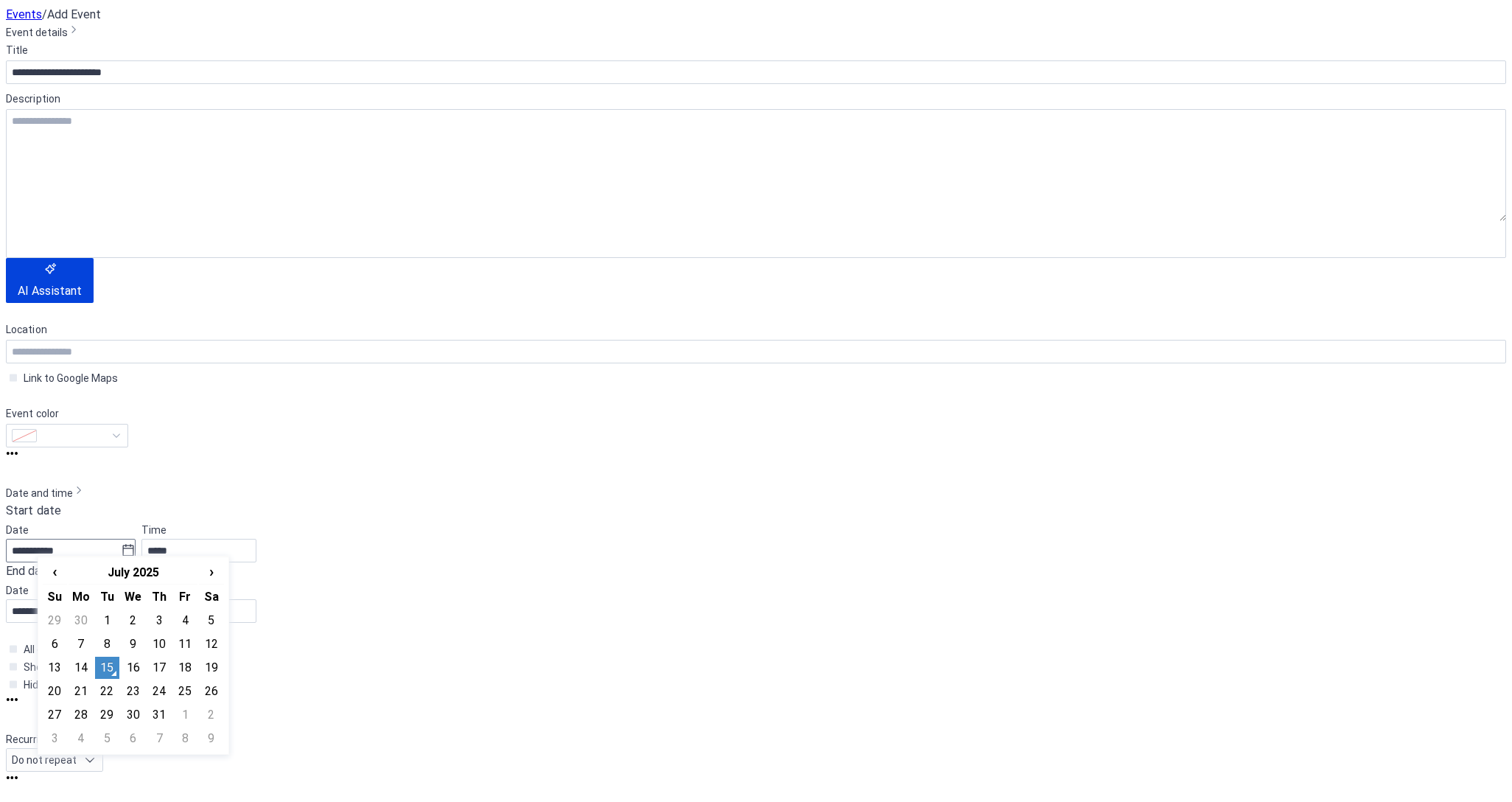 click 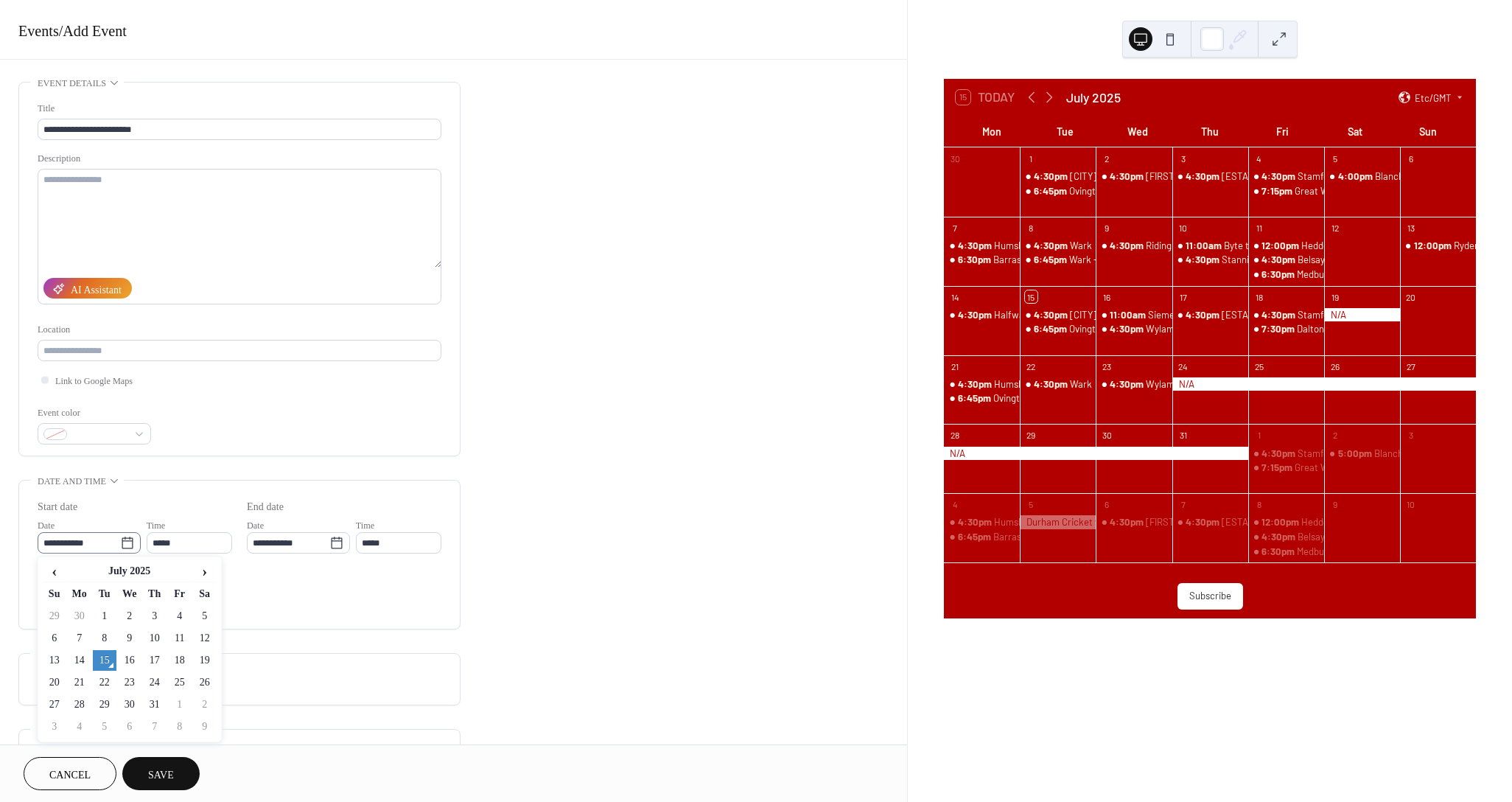 click on "**********" at bounding box center [79, 543] 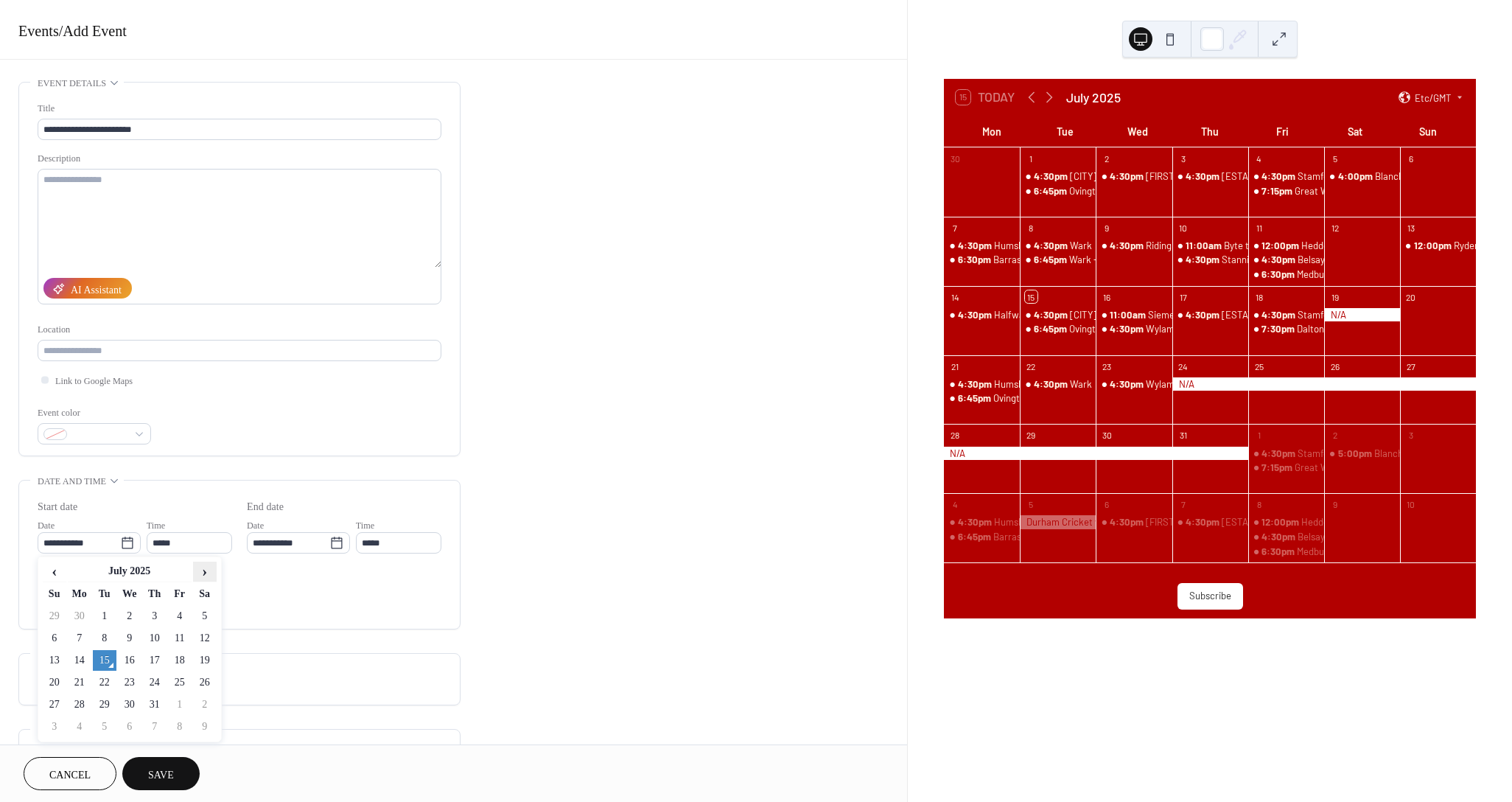 click on "›" at bounding box center (205, 571) 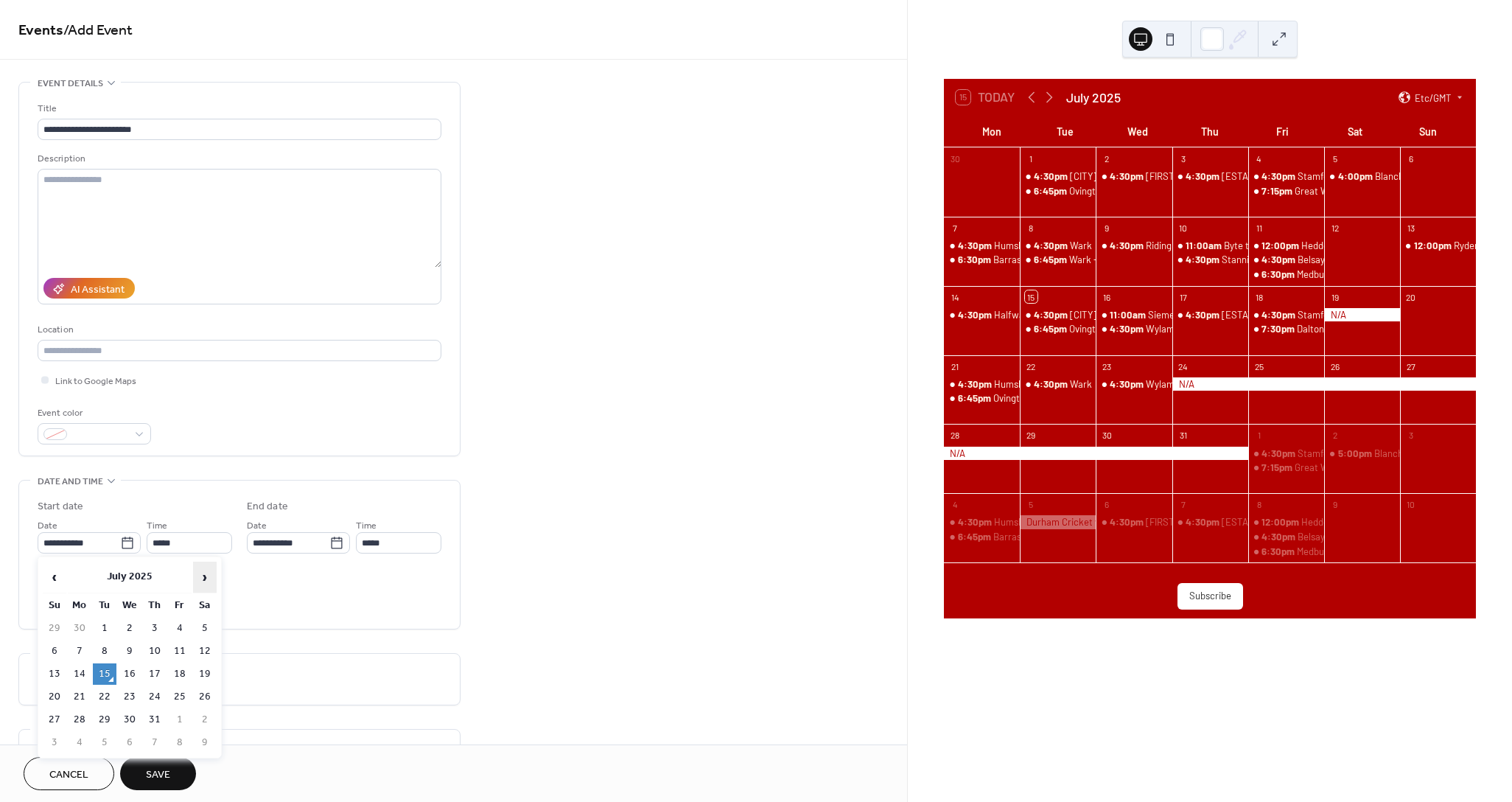 click on "›" at bounding box center (205, 577) 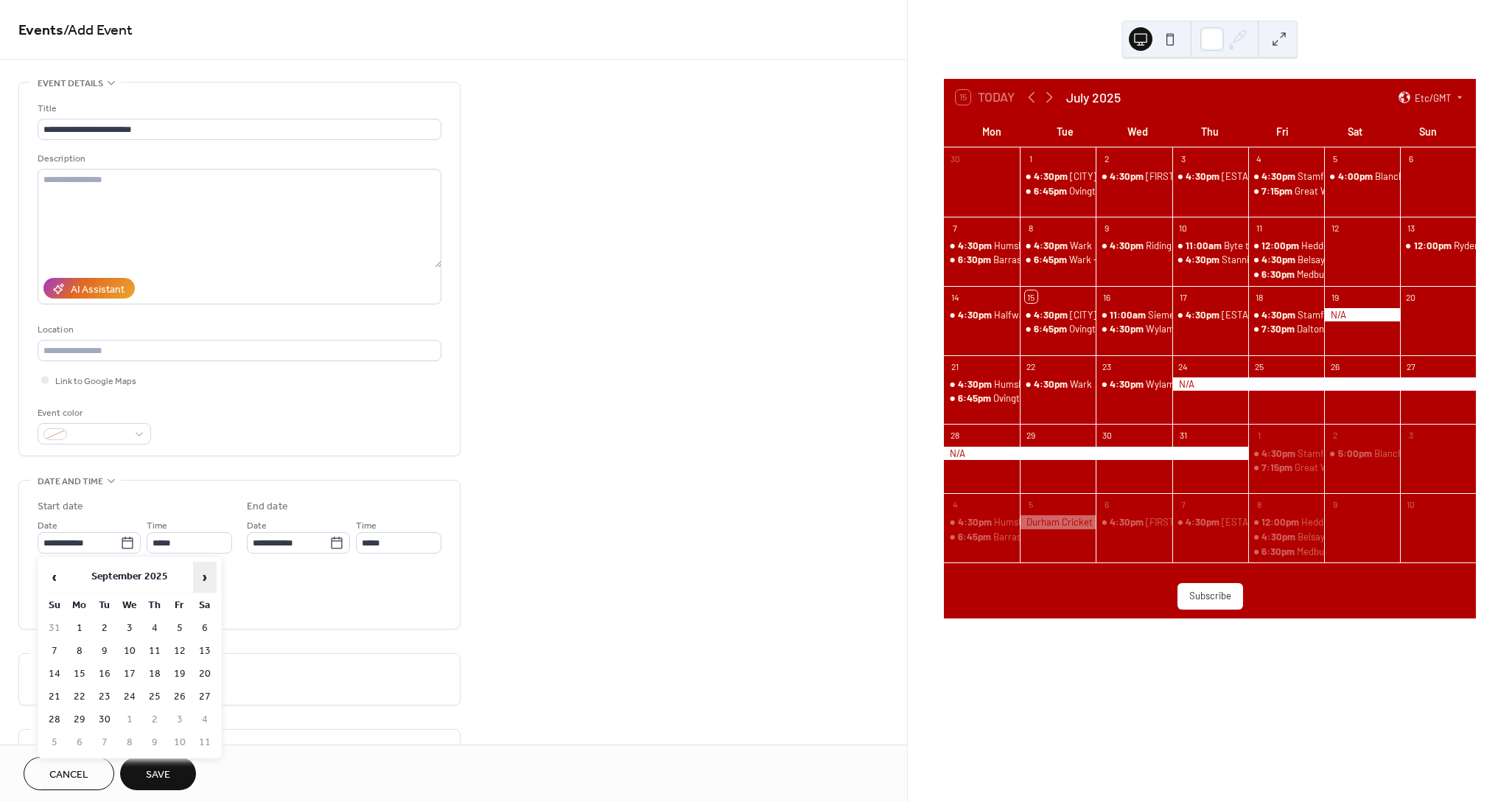 click on "›" at bounding box center [205, 577] 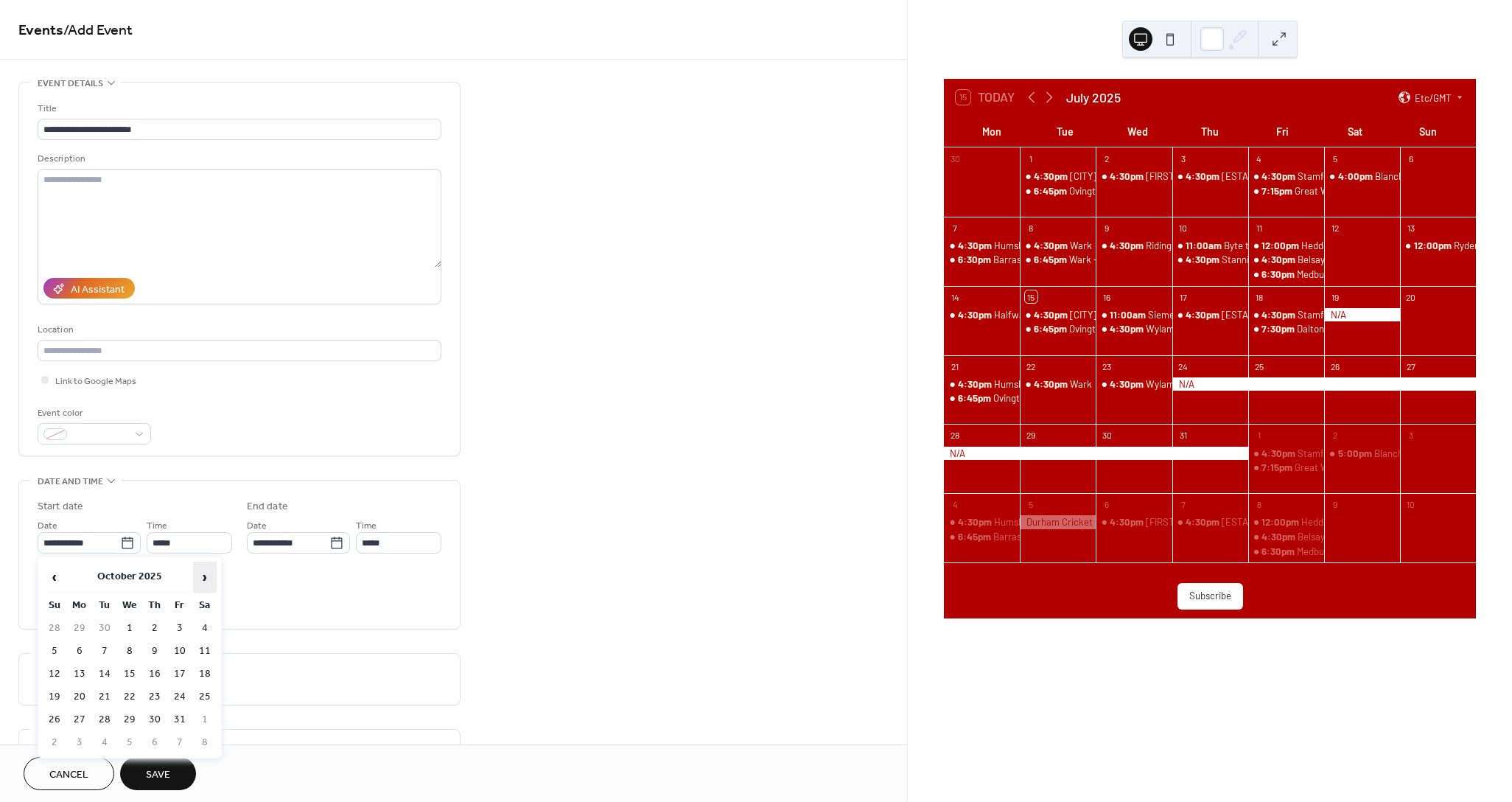 click on "›" at bounding box center (205, 577) 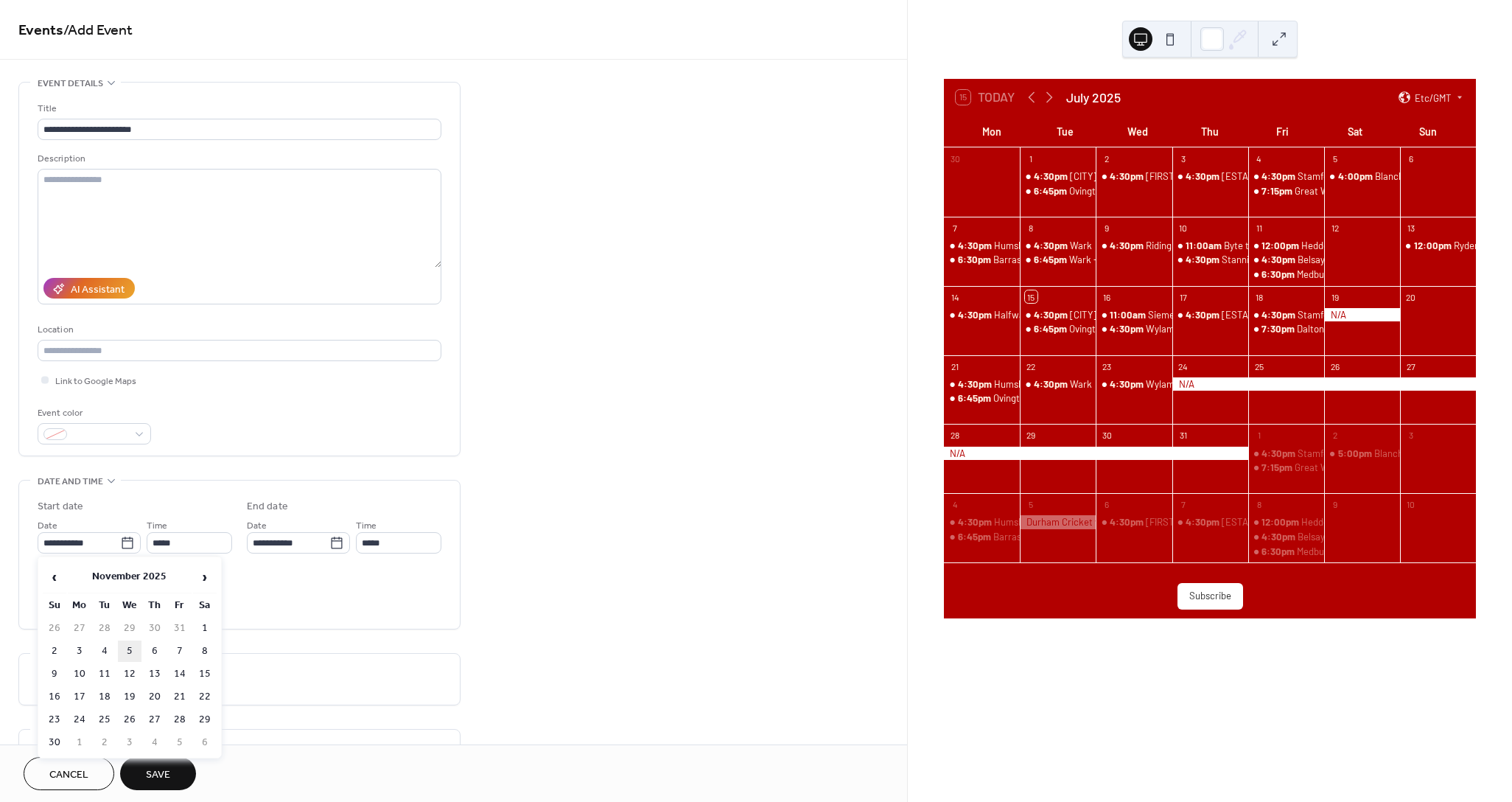 click on "5" at bounding box center [130, 651] 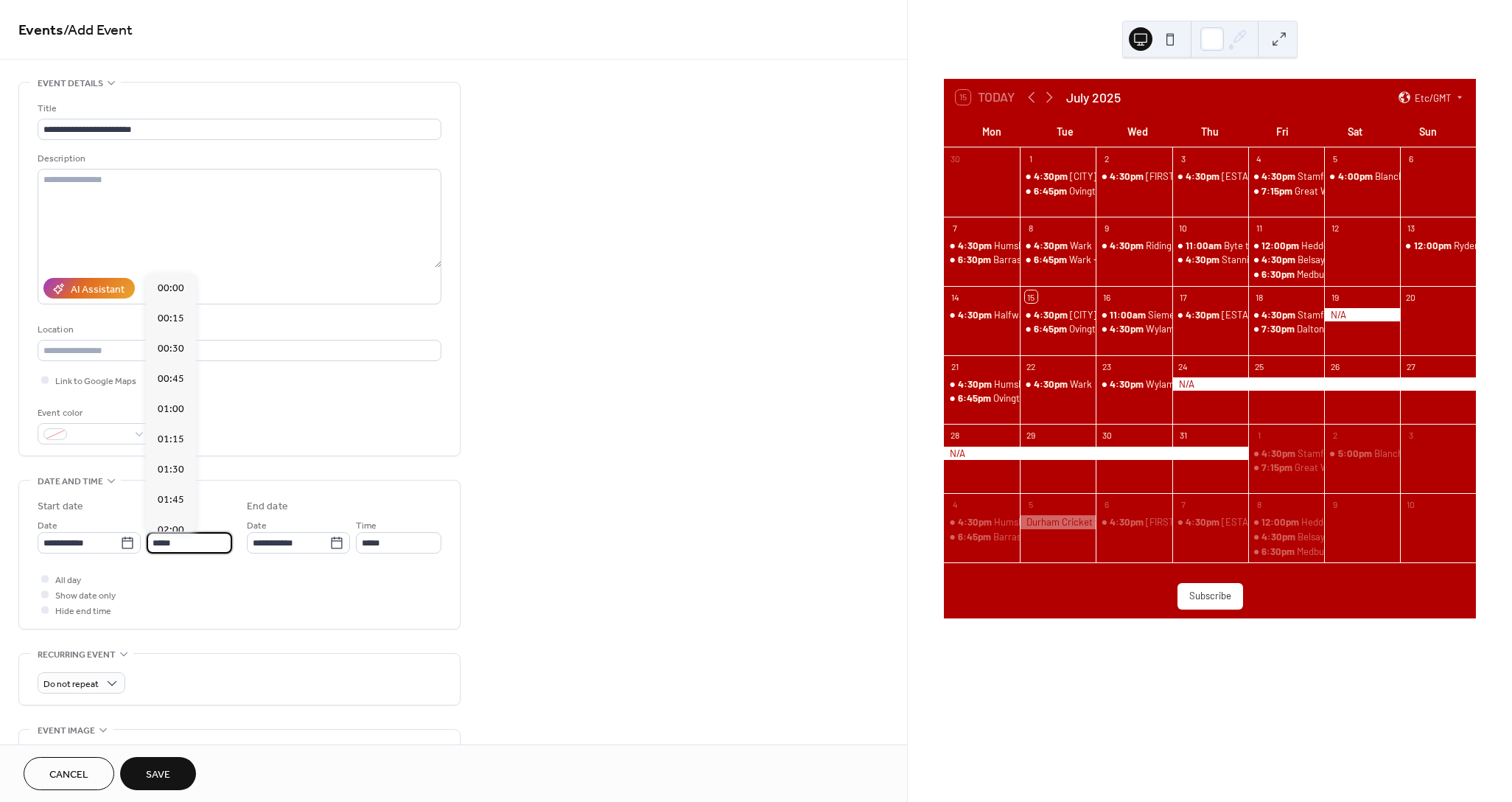 click on "*****" at bounding box center (189, 543) 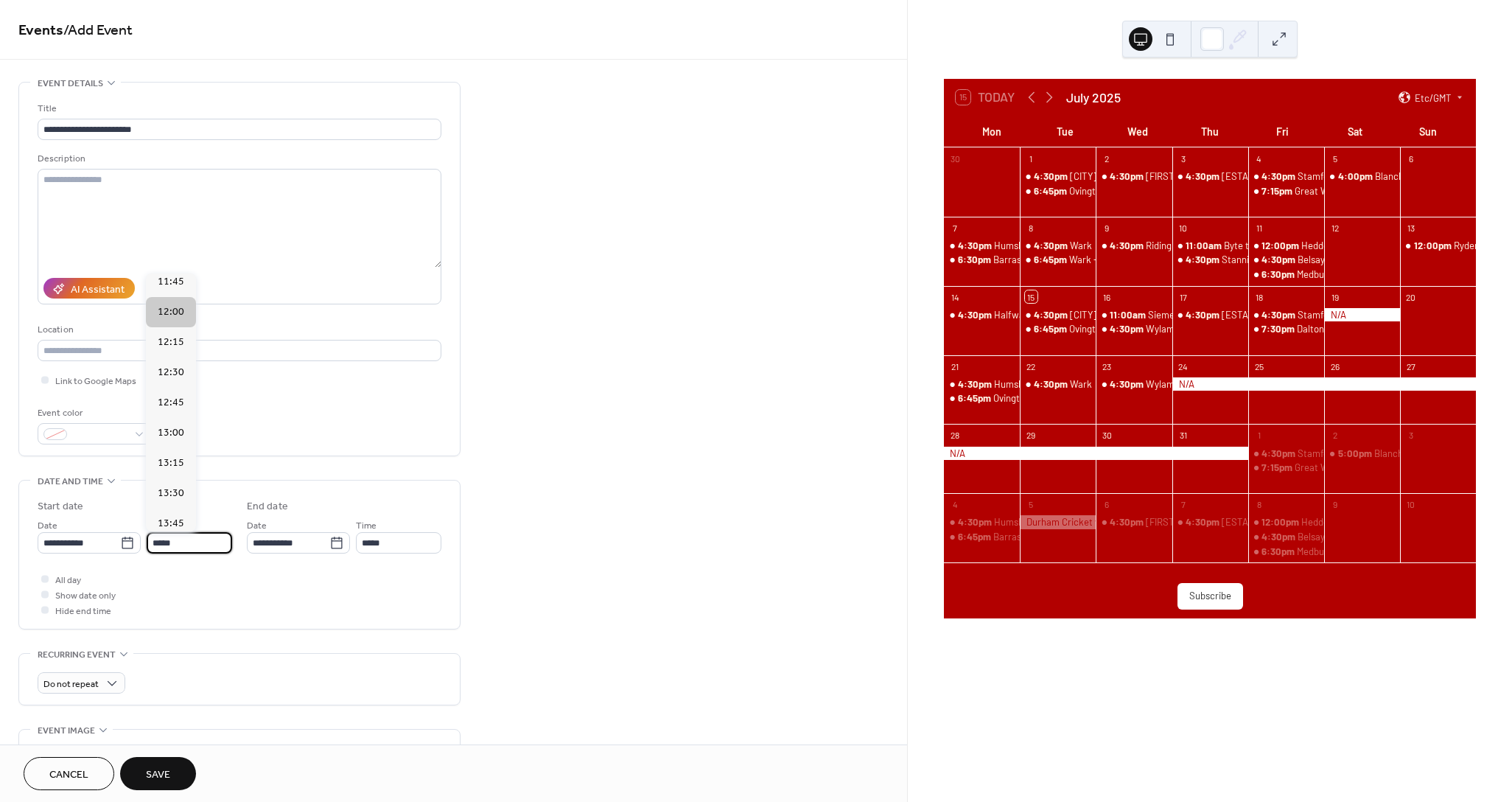 scroll, scrollTop: 1370, scrollLeft: 0, axis: vertical 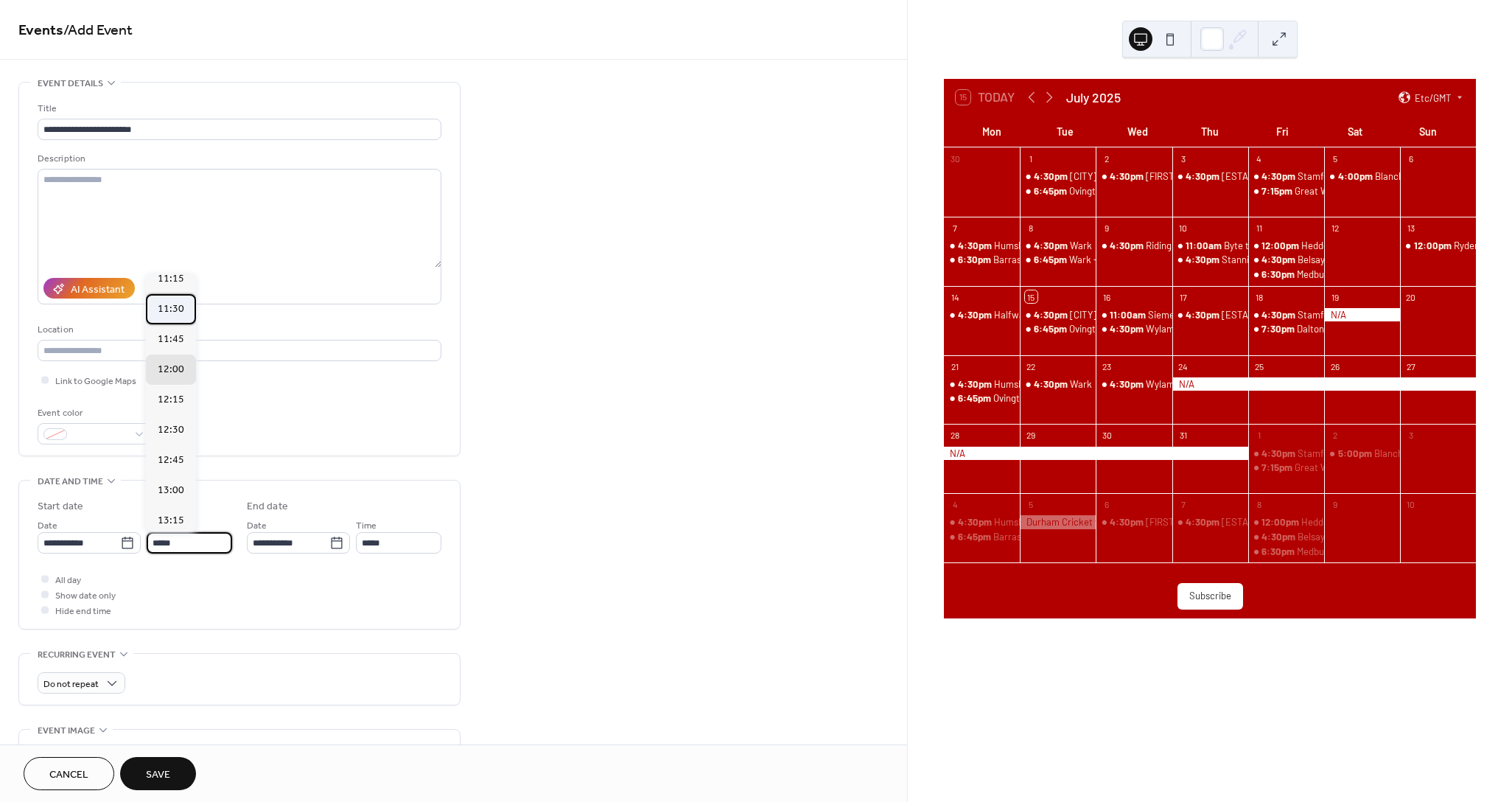 click on "11:30" at bounding box center [171, 308] 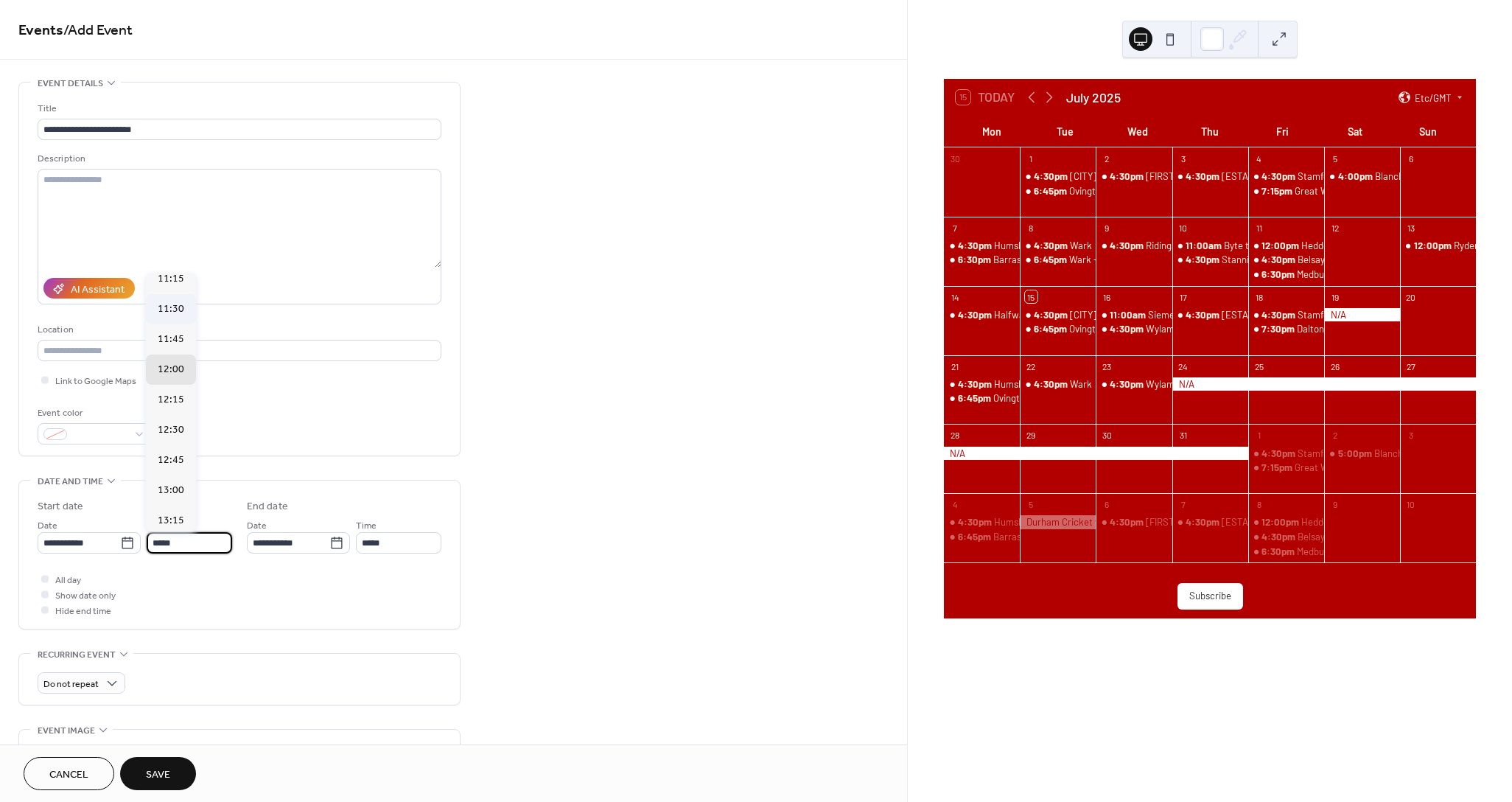 type on "*****" 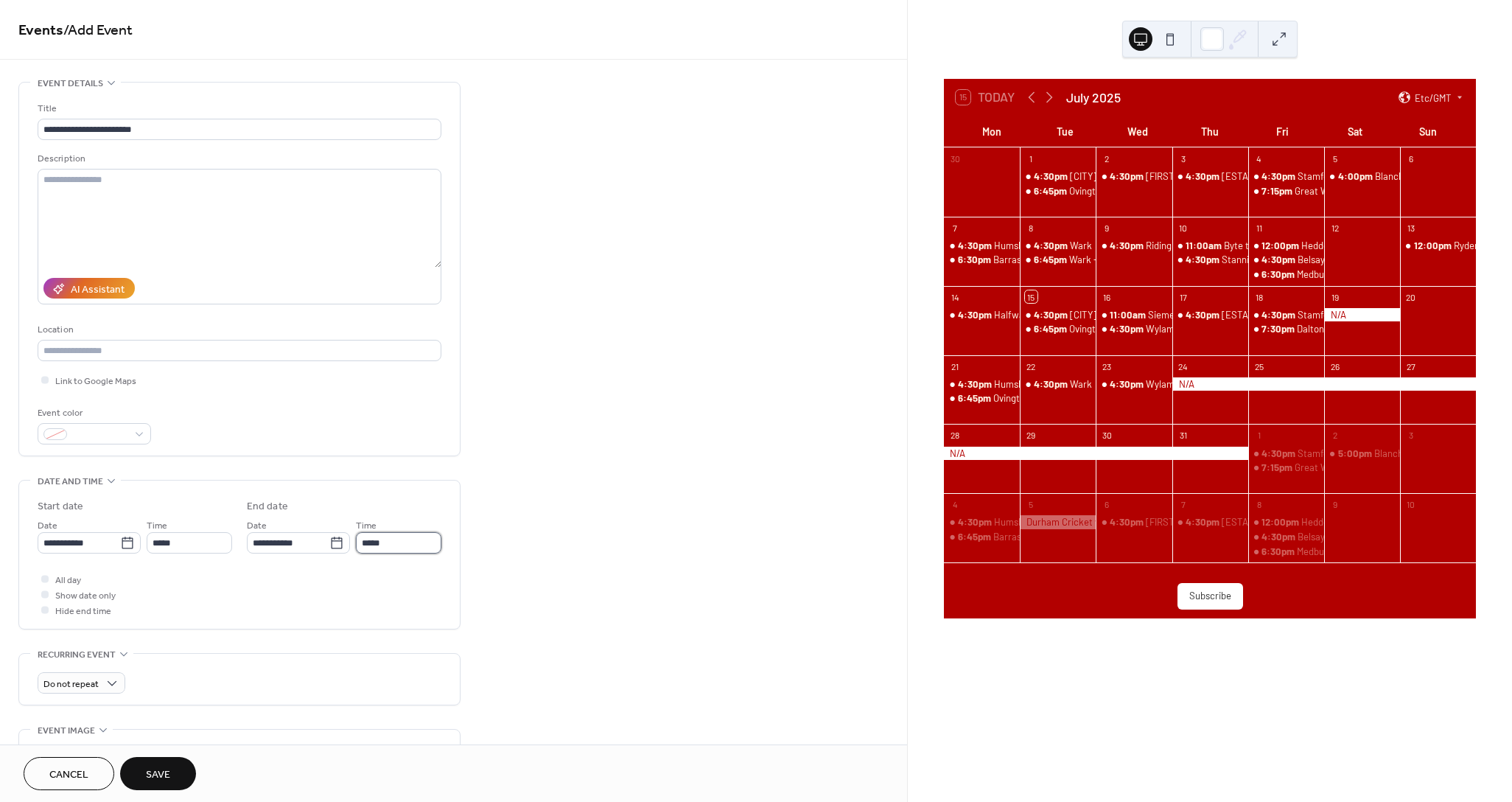 click on "*****" at bounding box center (399, 543) 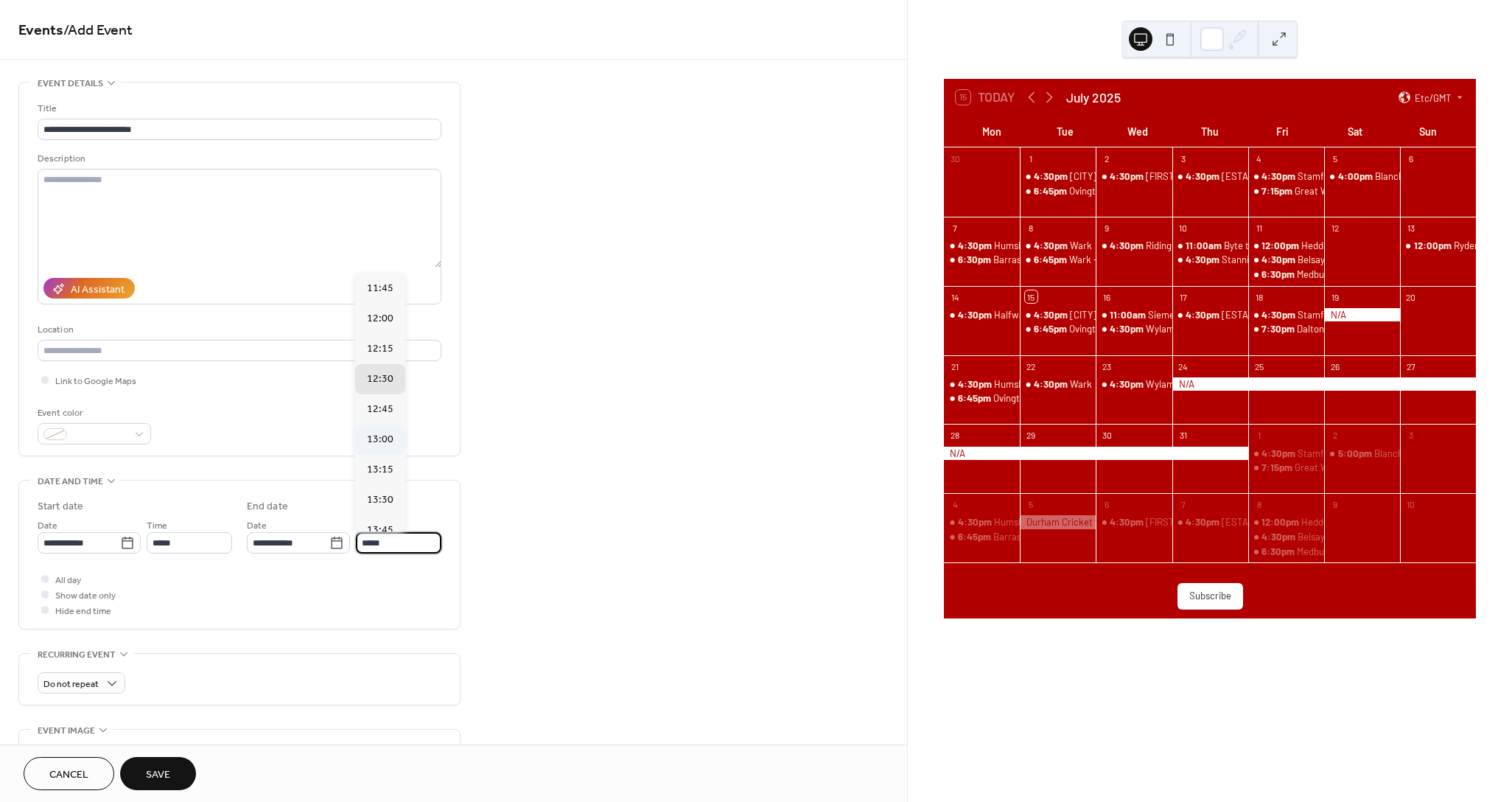 scroll, scrollTop: 93, scrollLeft: 0, axis: vertical 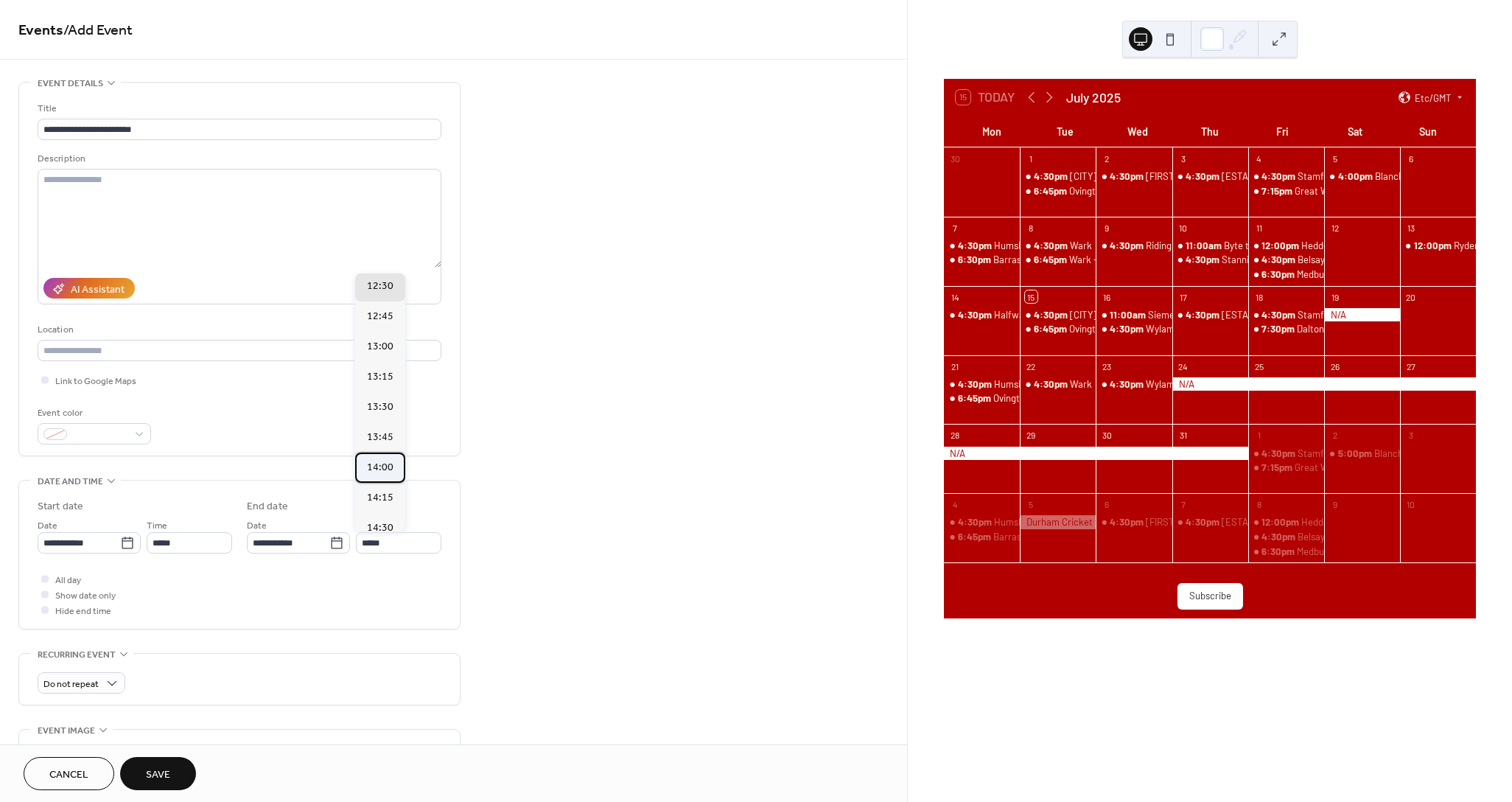 click on "14:00" at bounding box center [380, 467] 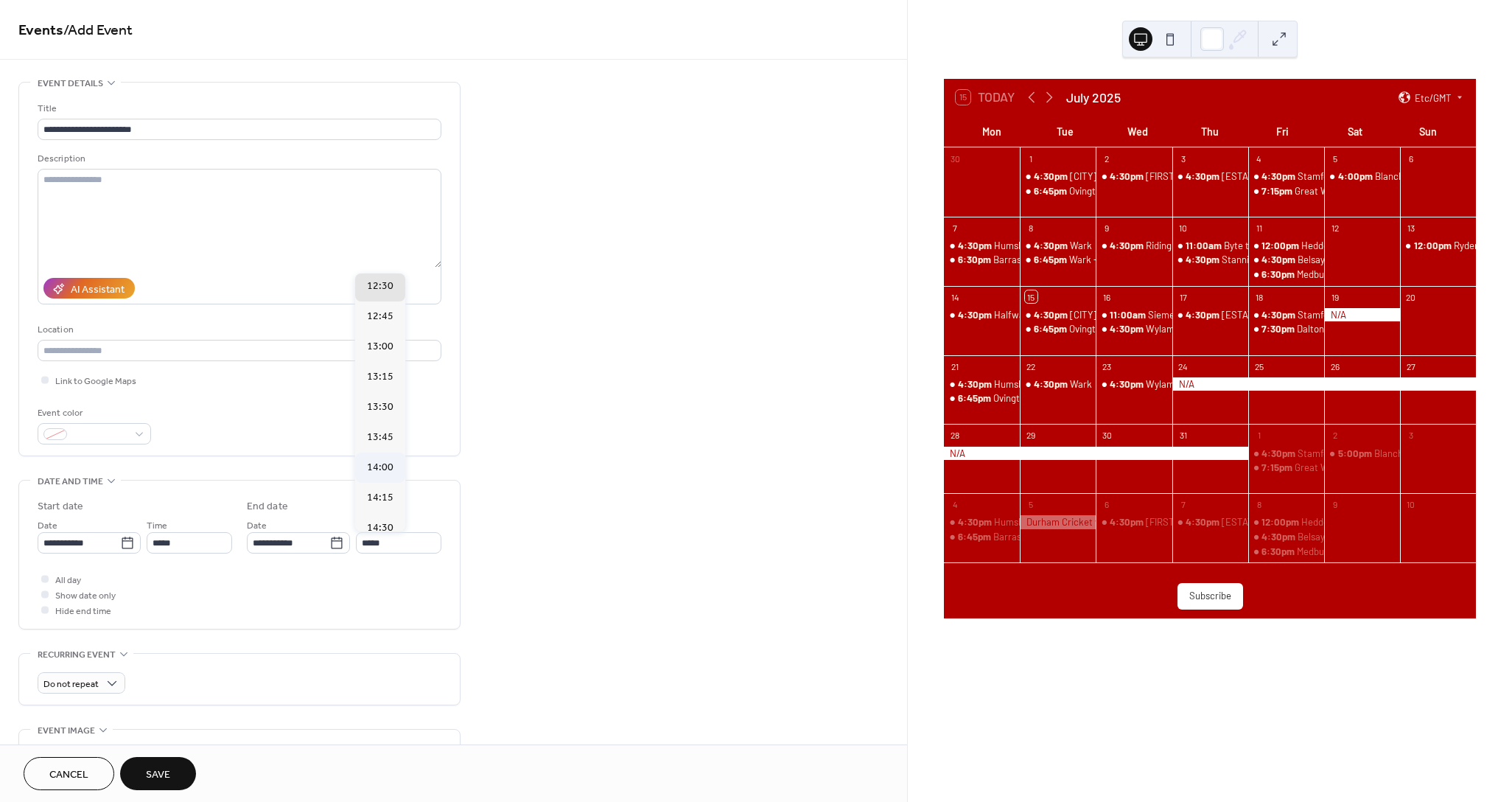 type on "*****" 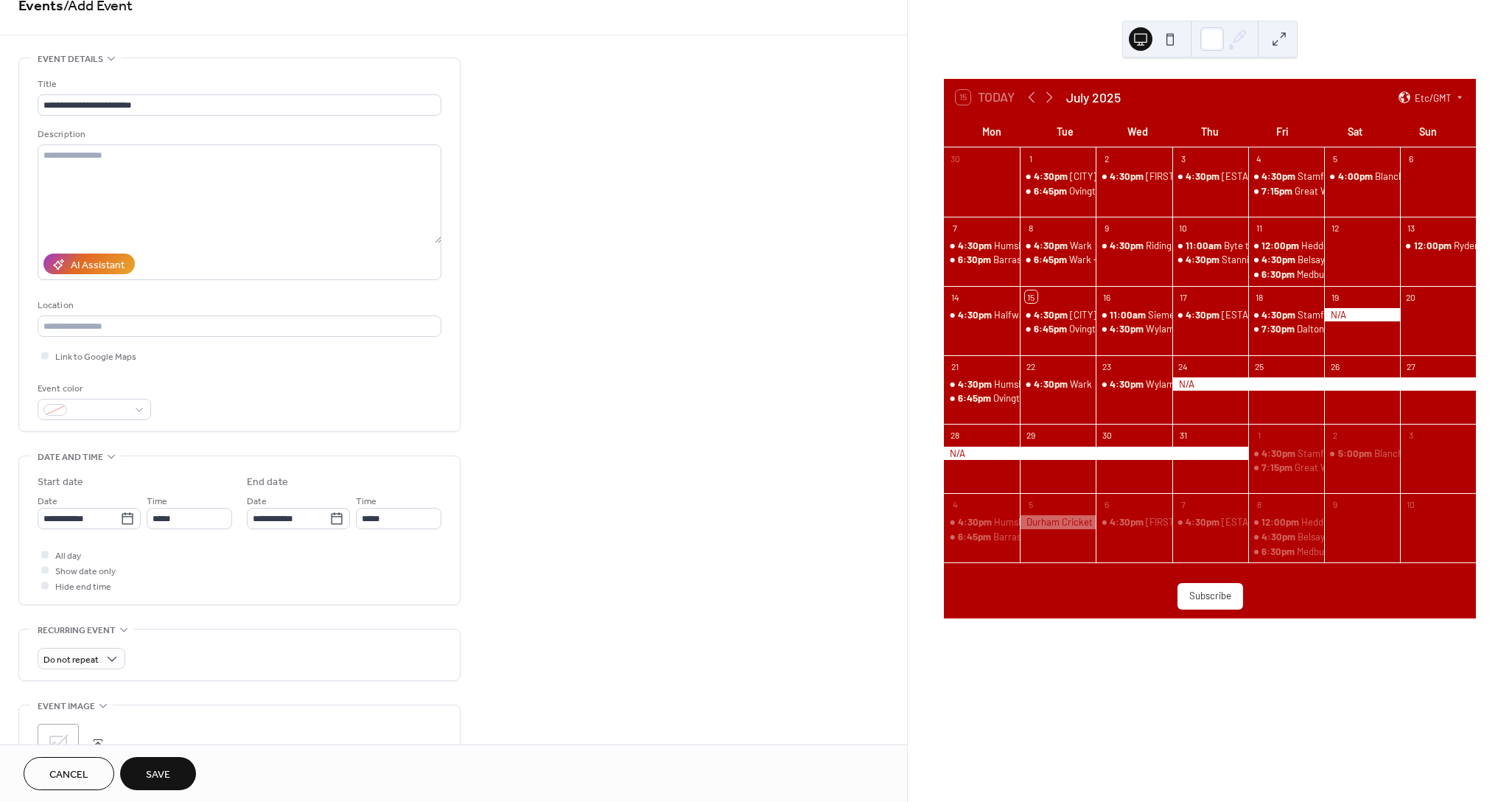 scroll, scrollTop: 100, scrollLeft: 0, axis: vertical 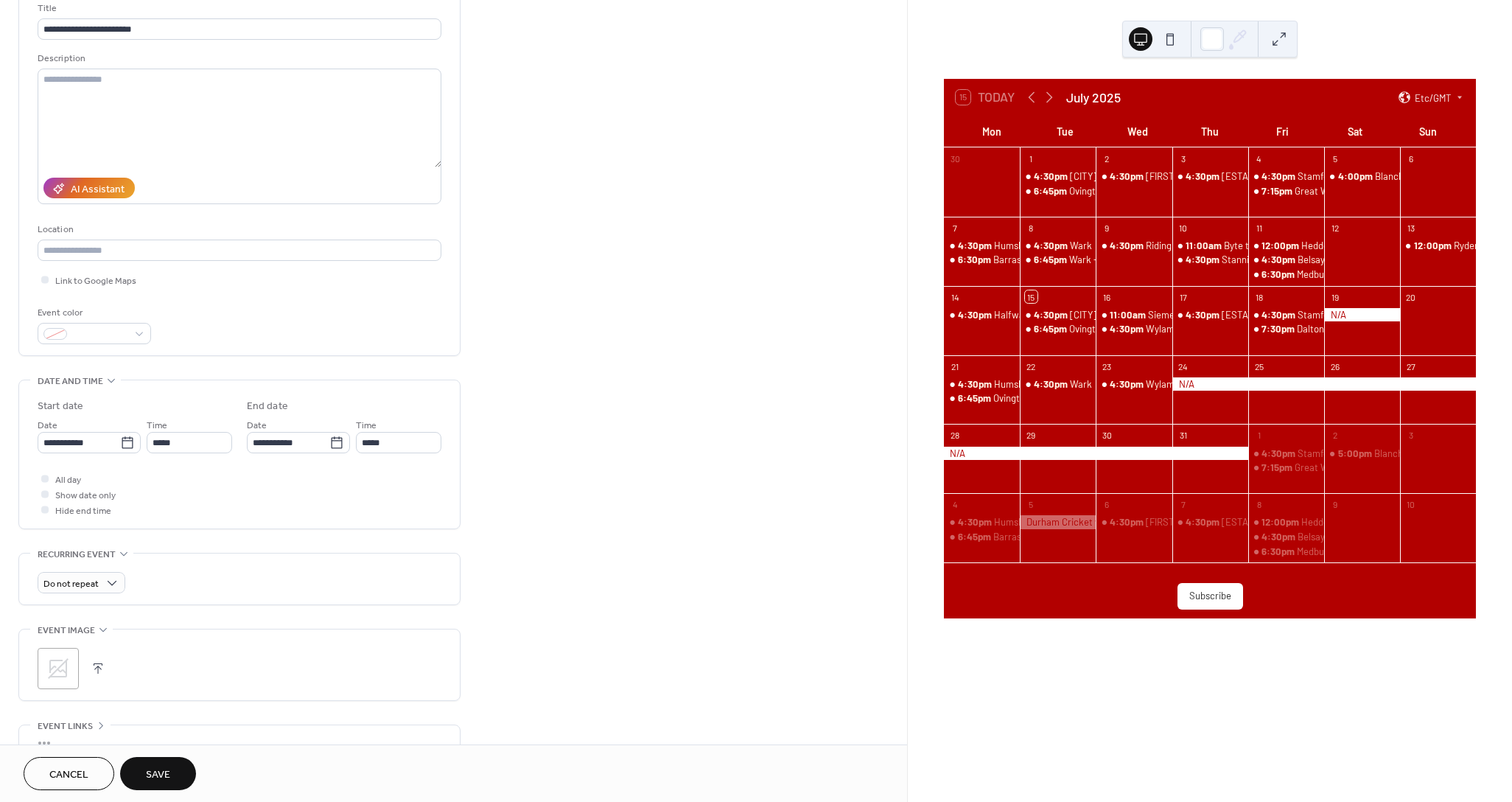 click on "Save" at bounding box center [158, 773] 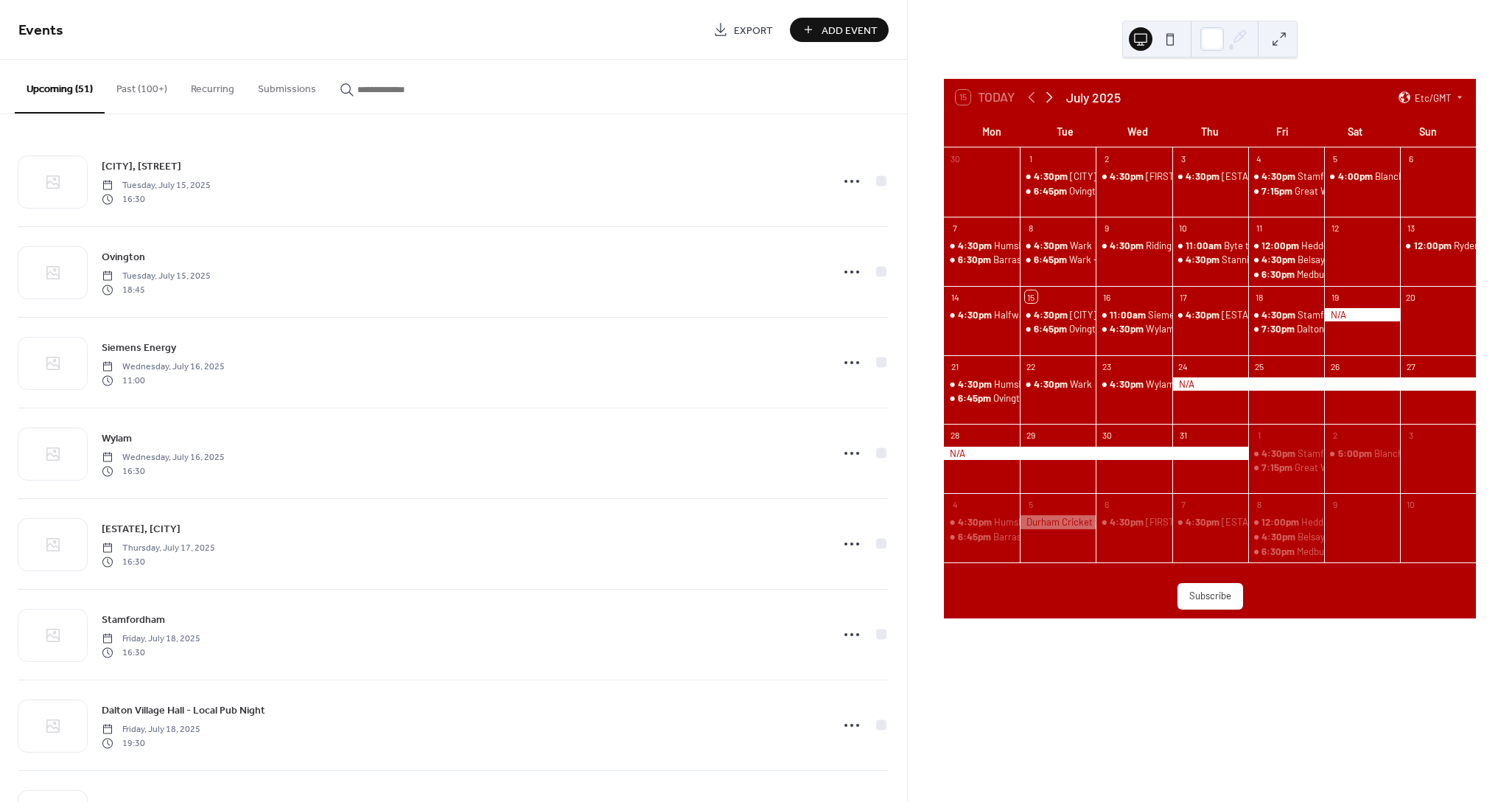 click 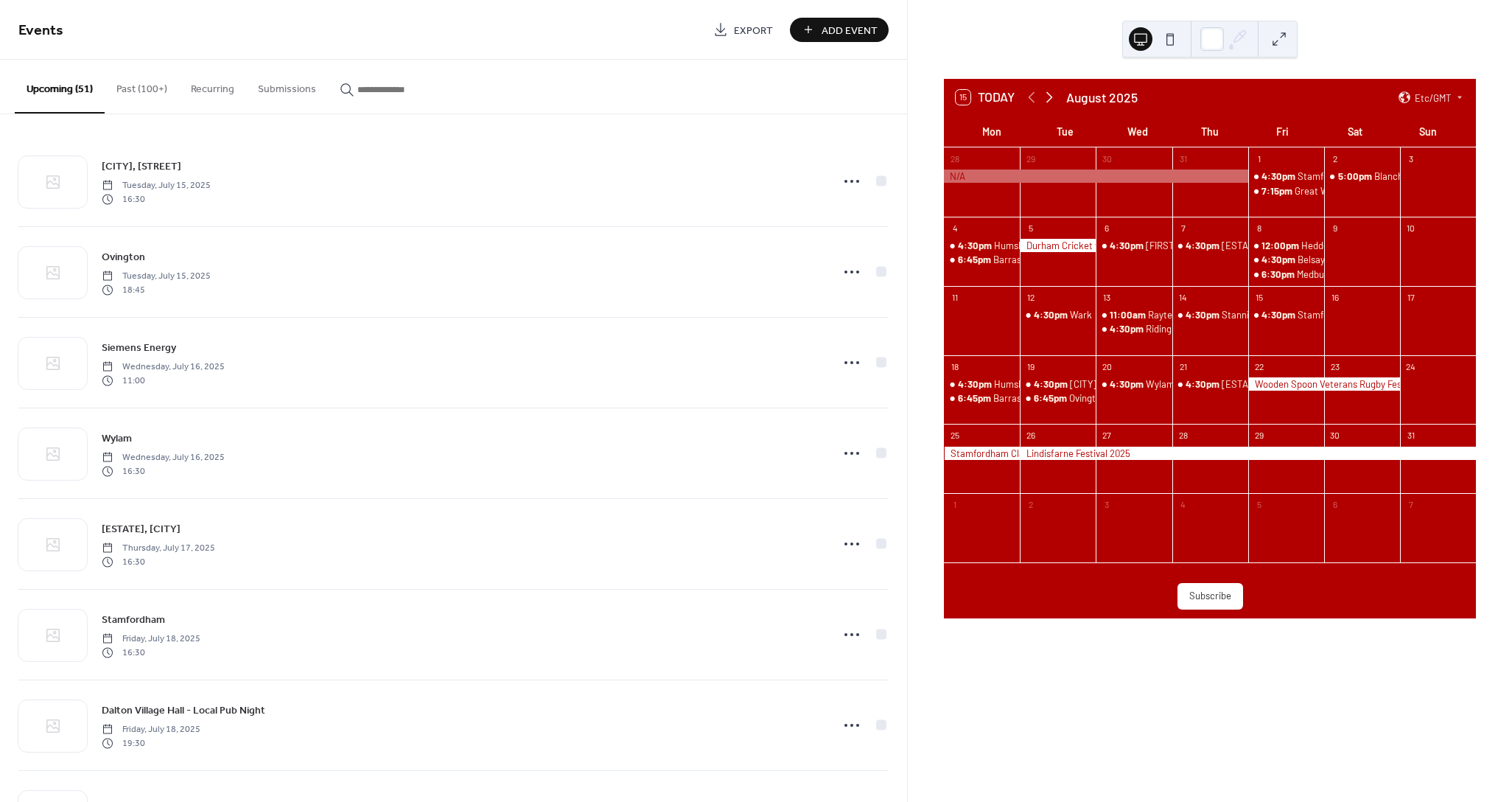 click 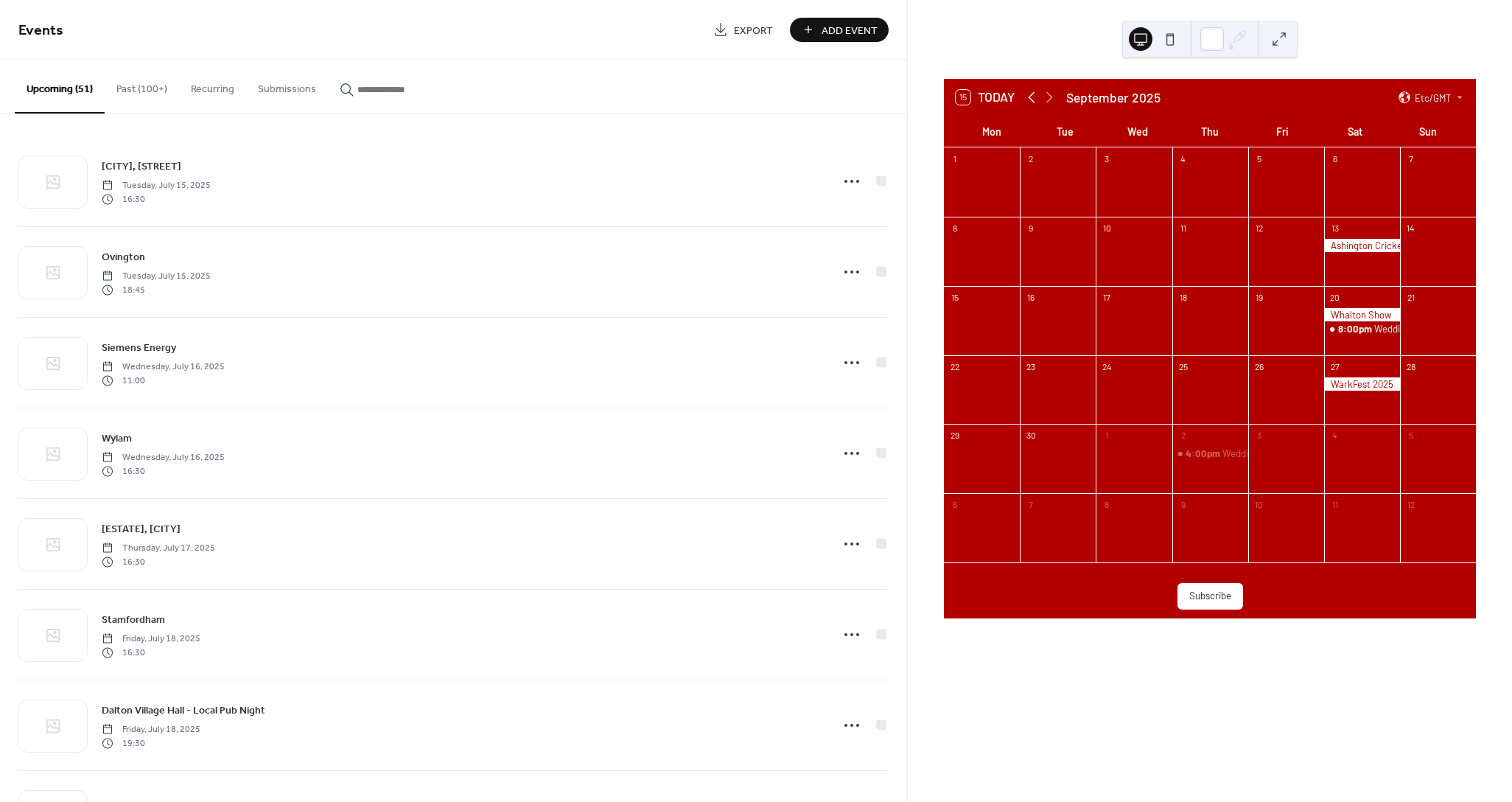 click 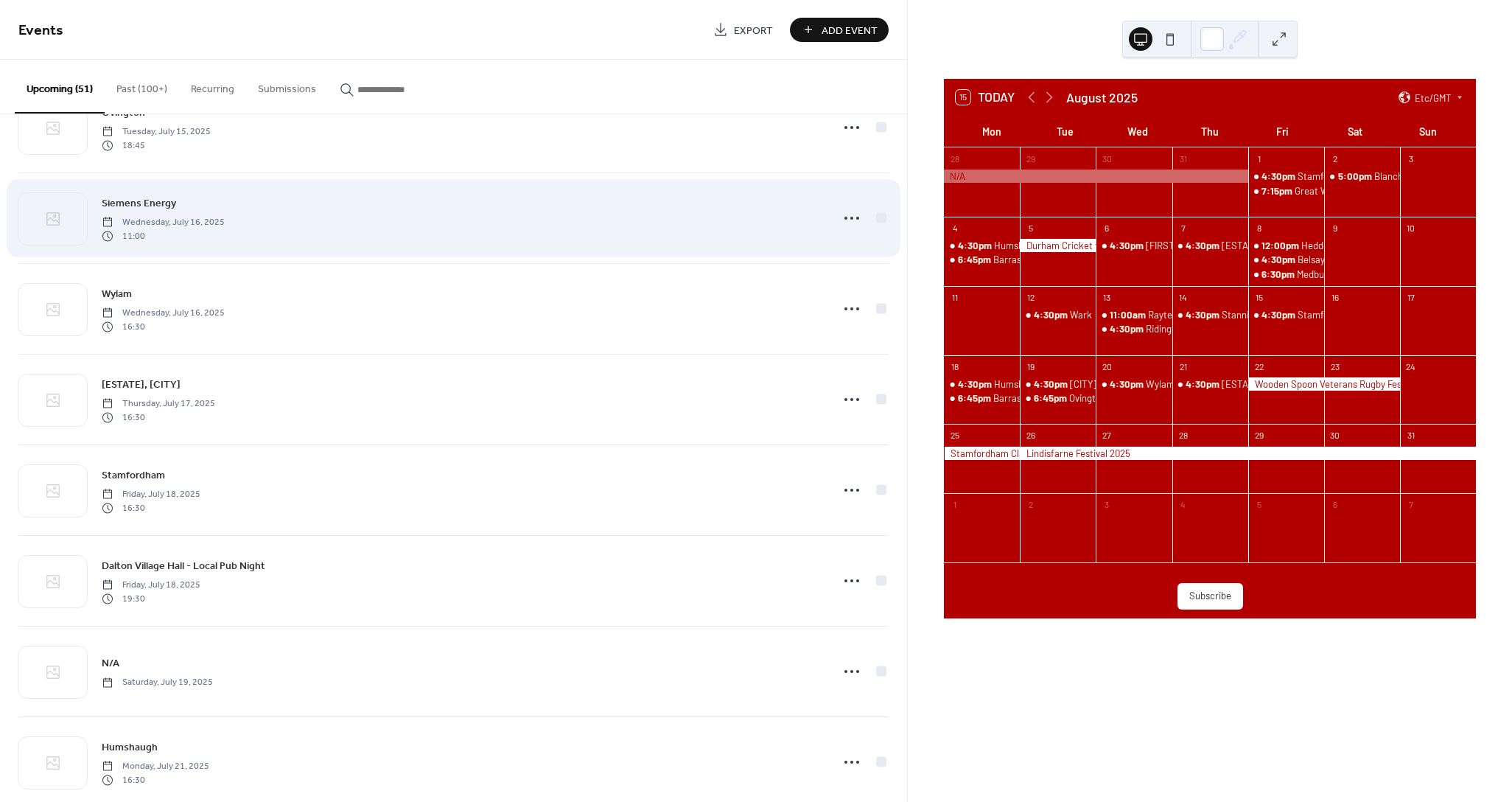 scroll, scrollTop: 0, scrollLeft: 0, axis: both 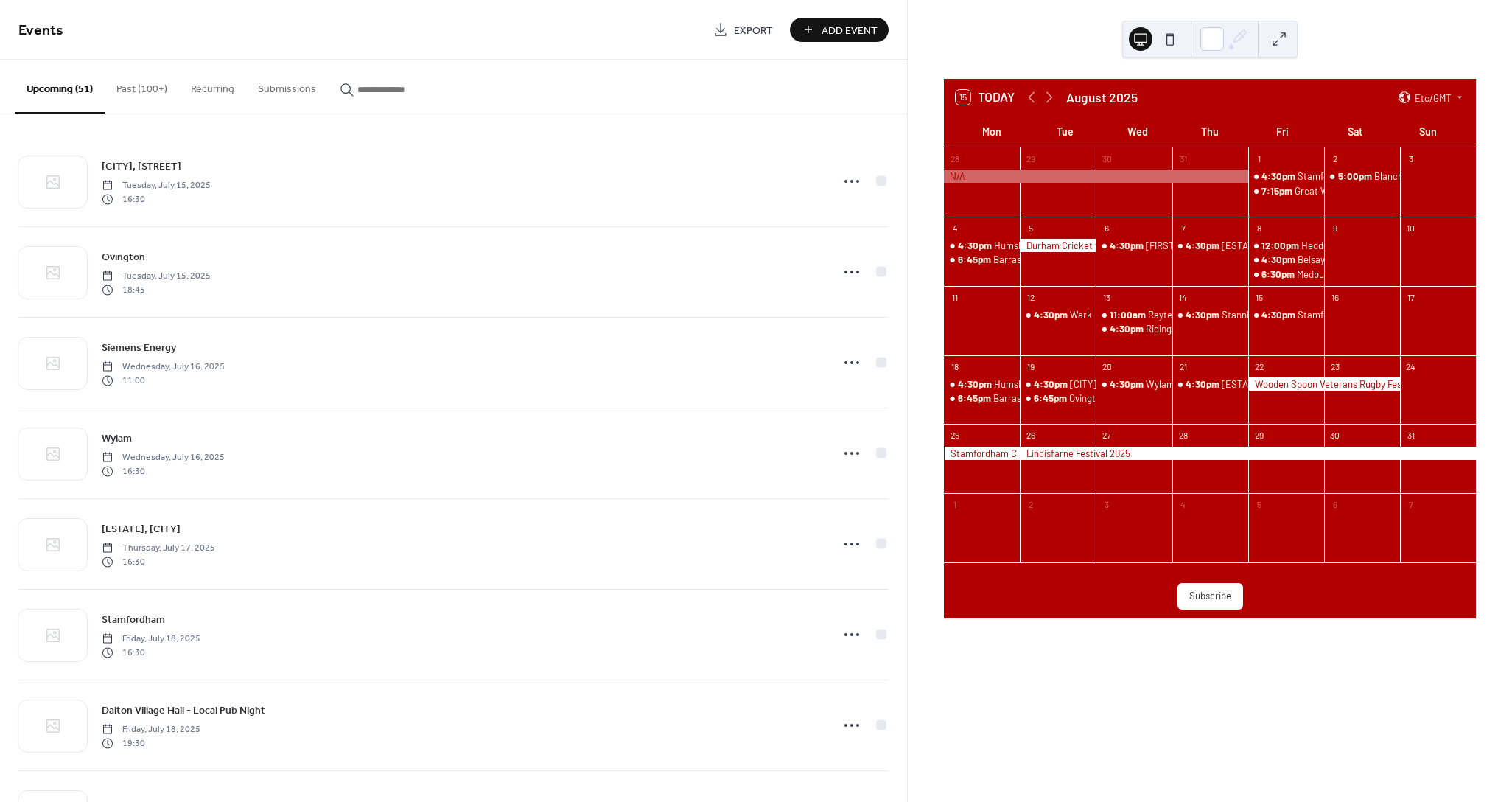 click at bounding box center (347, 89) 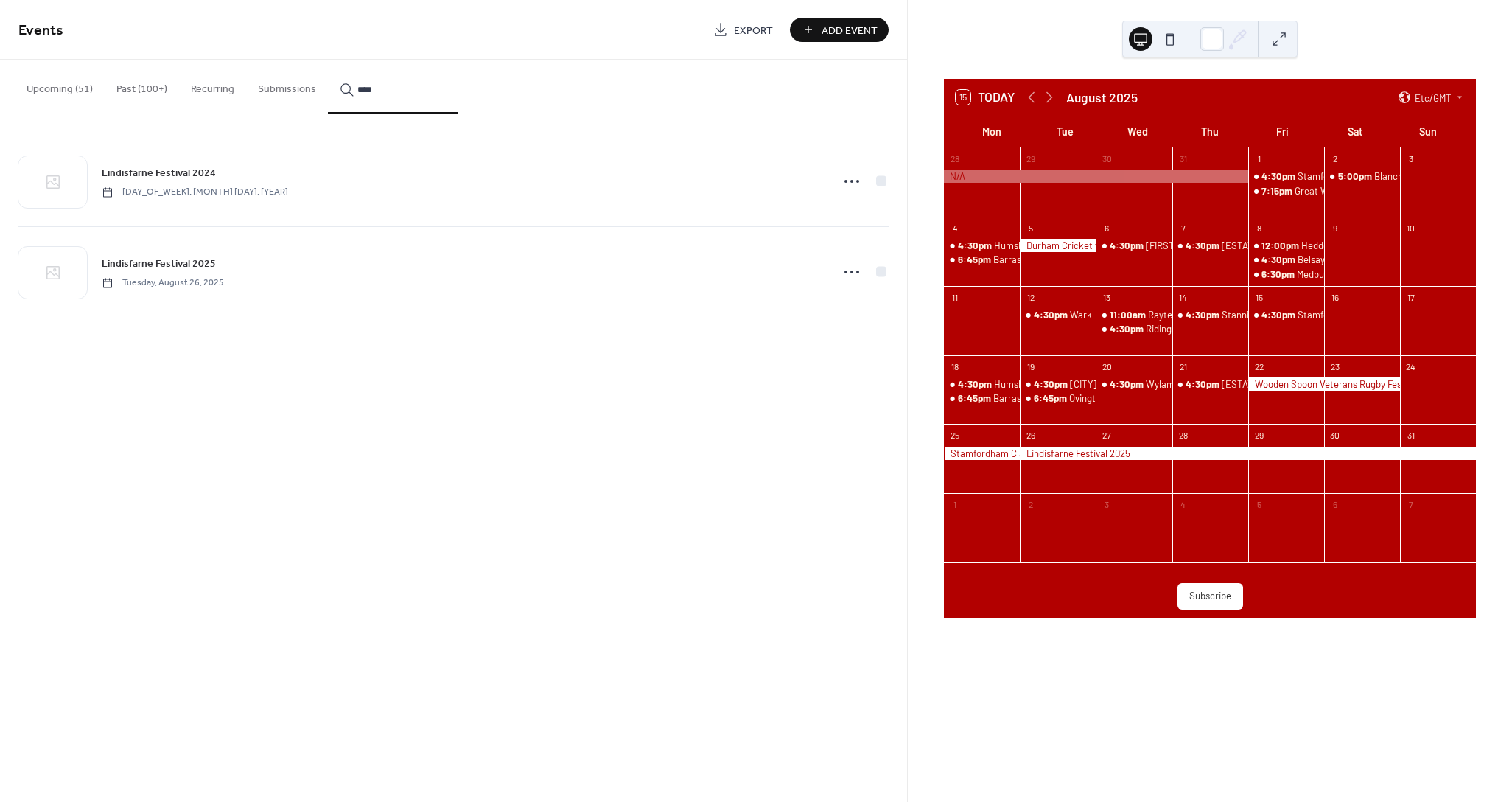 type on "****" 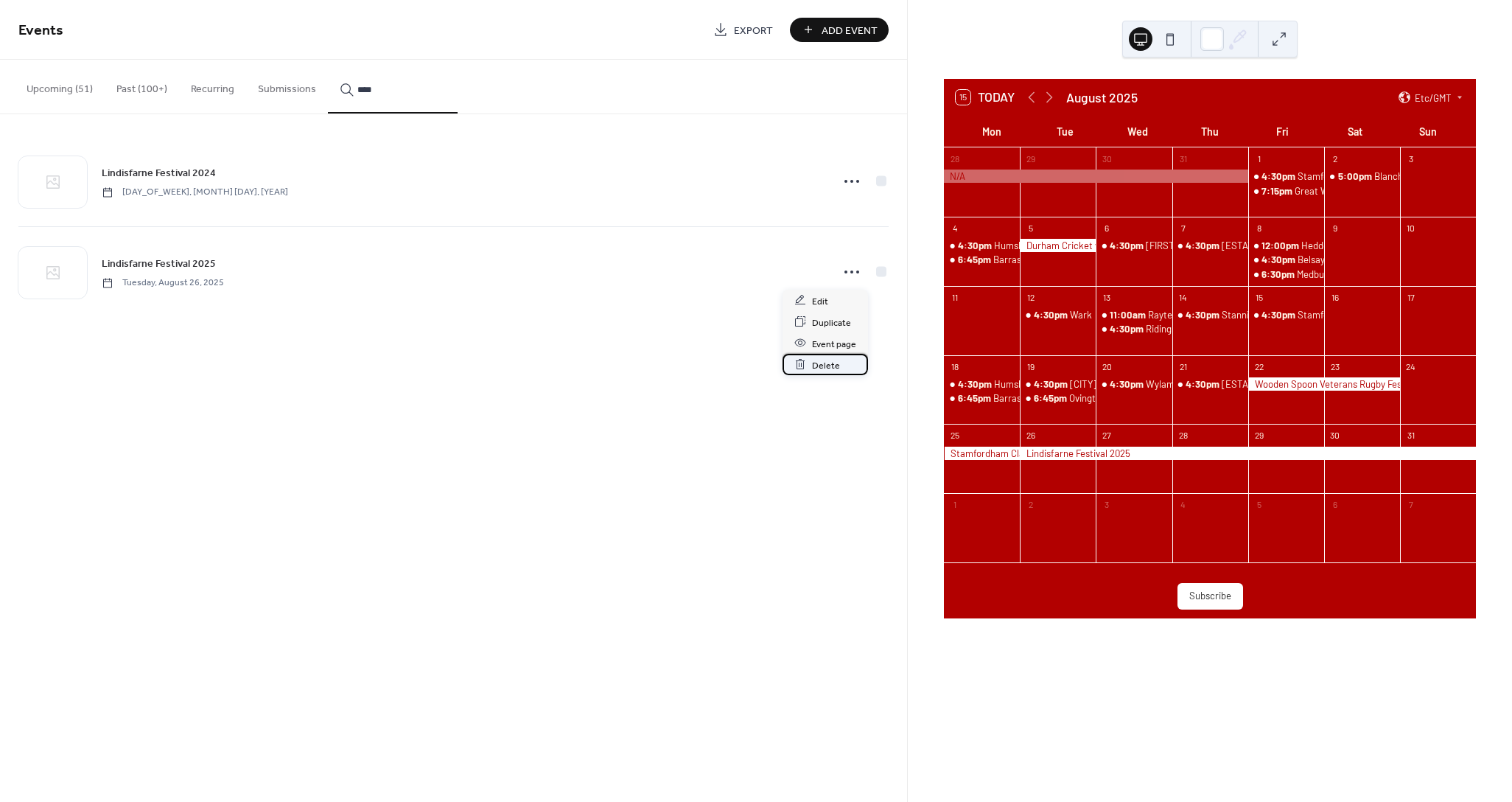 click on "Delete" at bounding box center [826, 365] 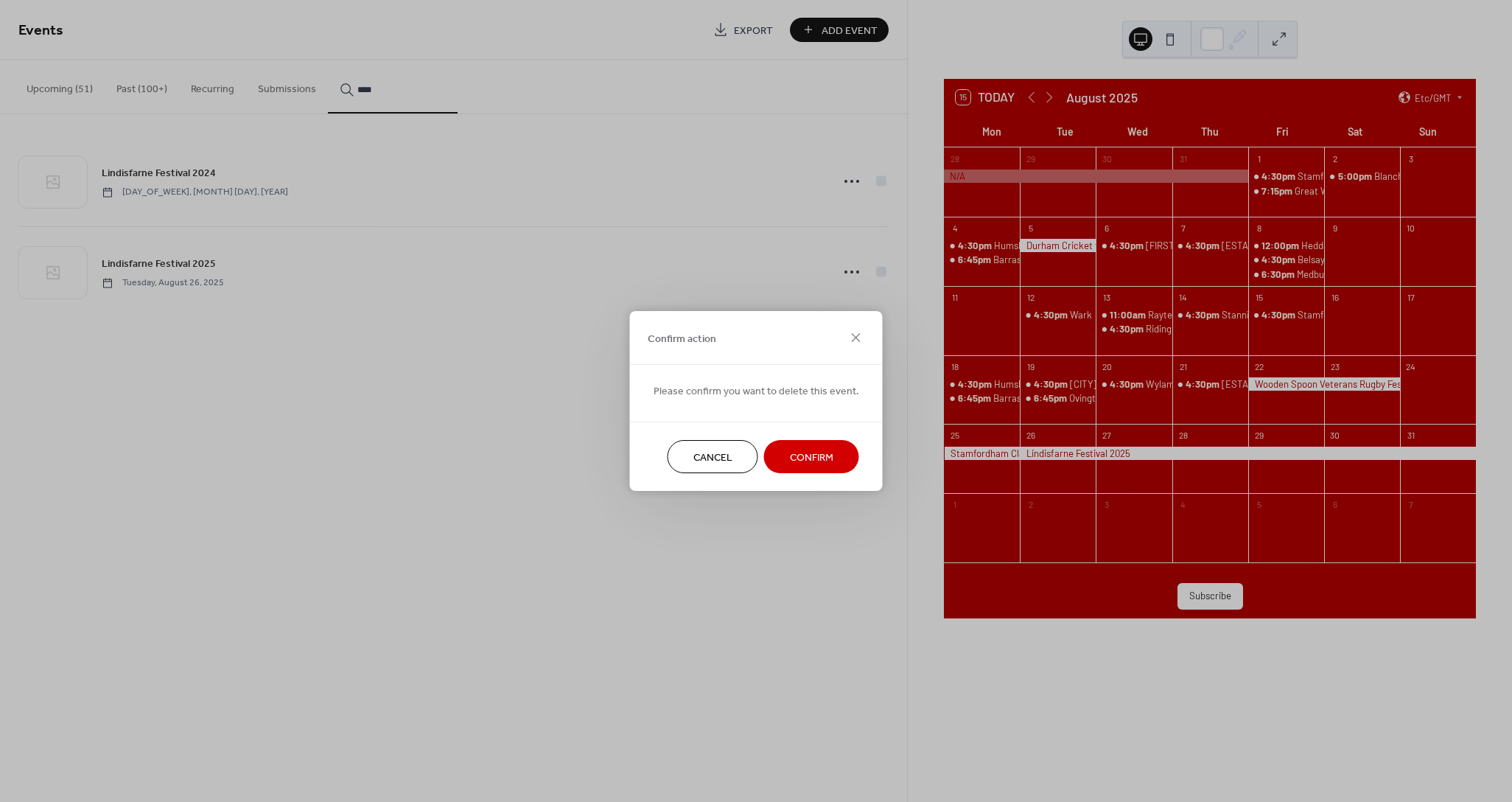 click on "Confirm" at bounding box center [811, 458] 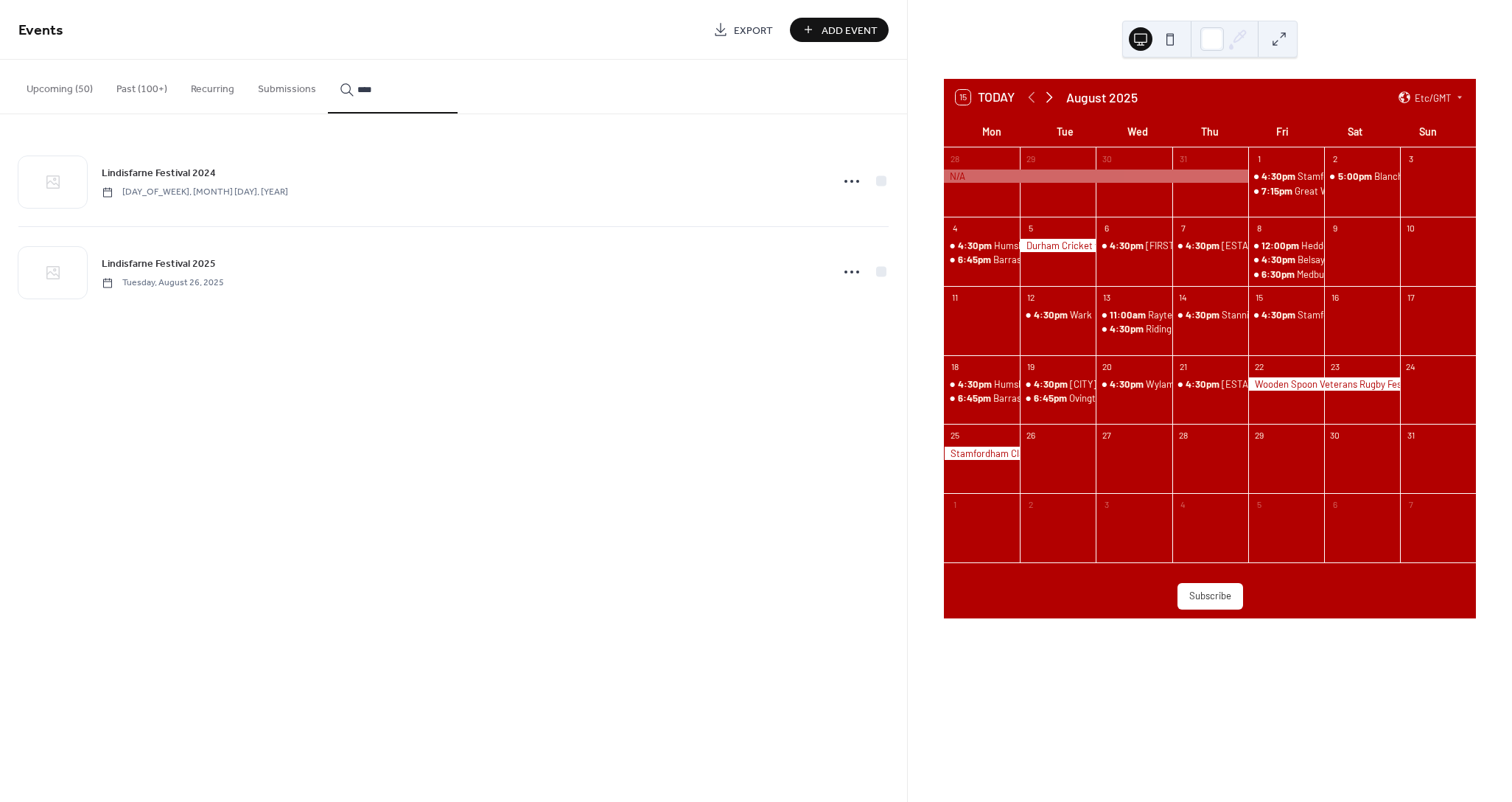 click 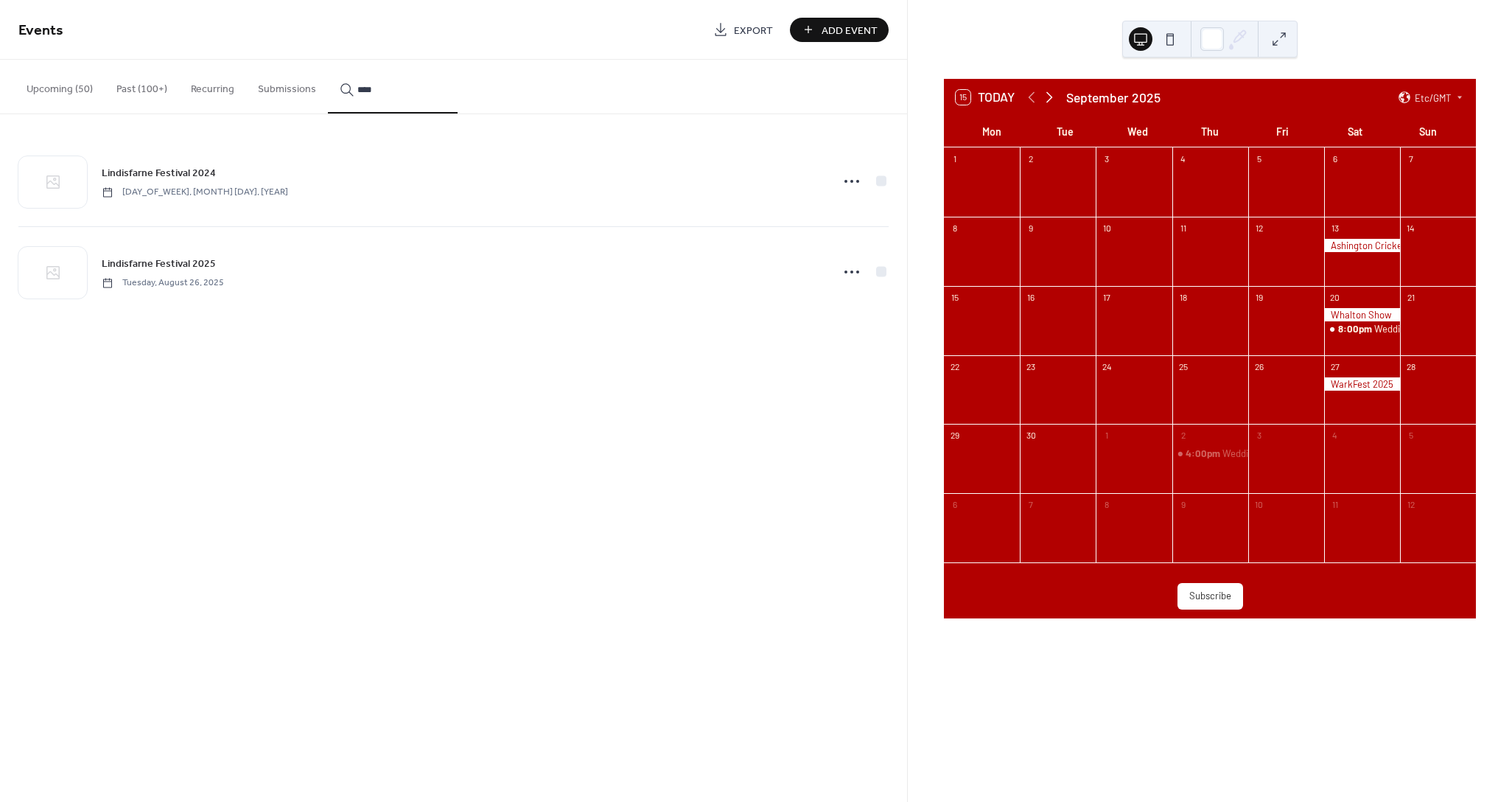 click 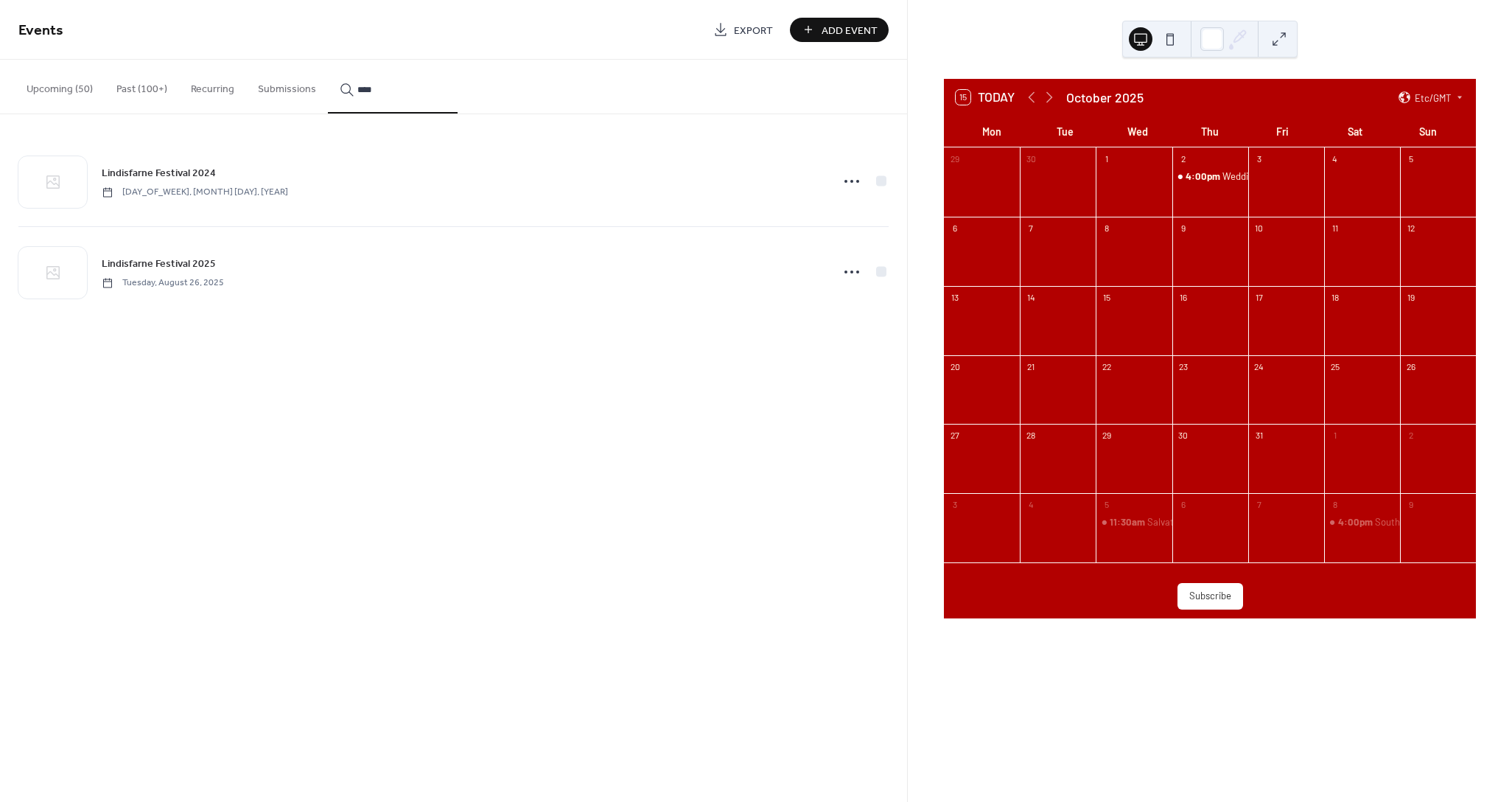 click on "15 Today" at bounding box center (985, 97) 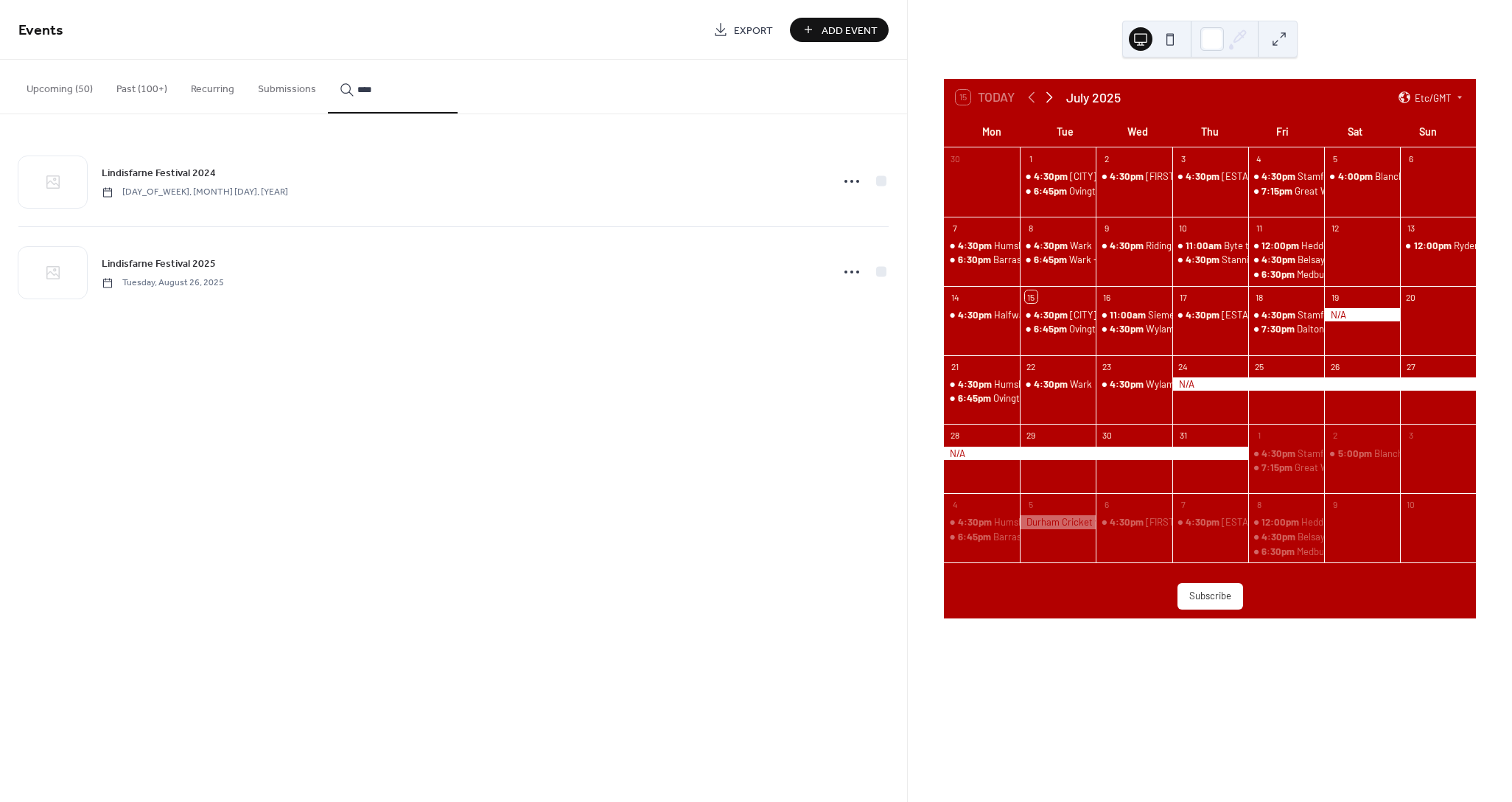 click 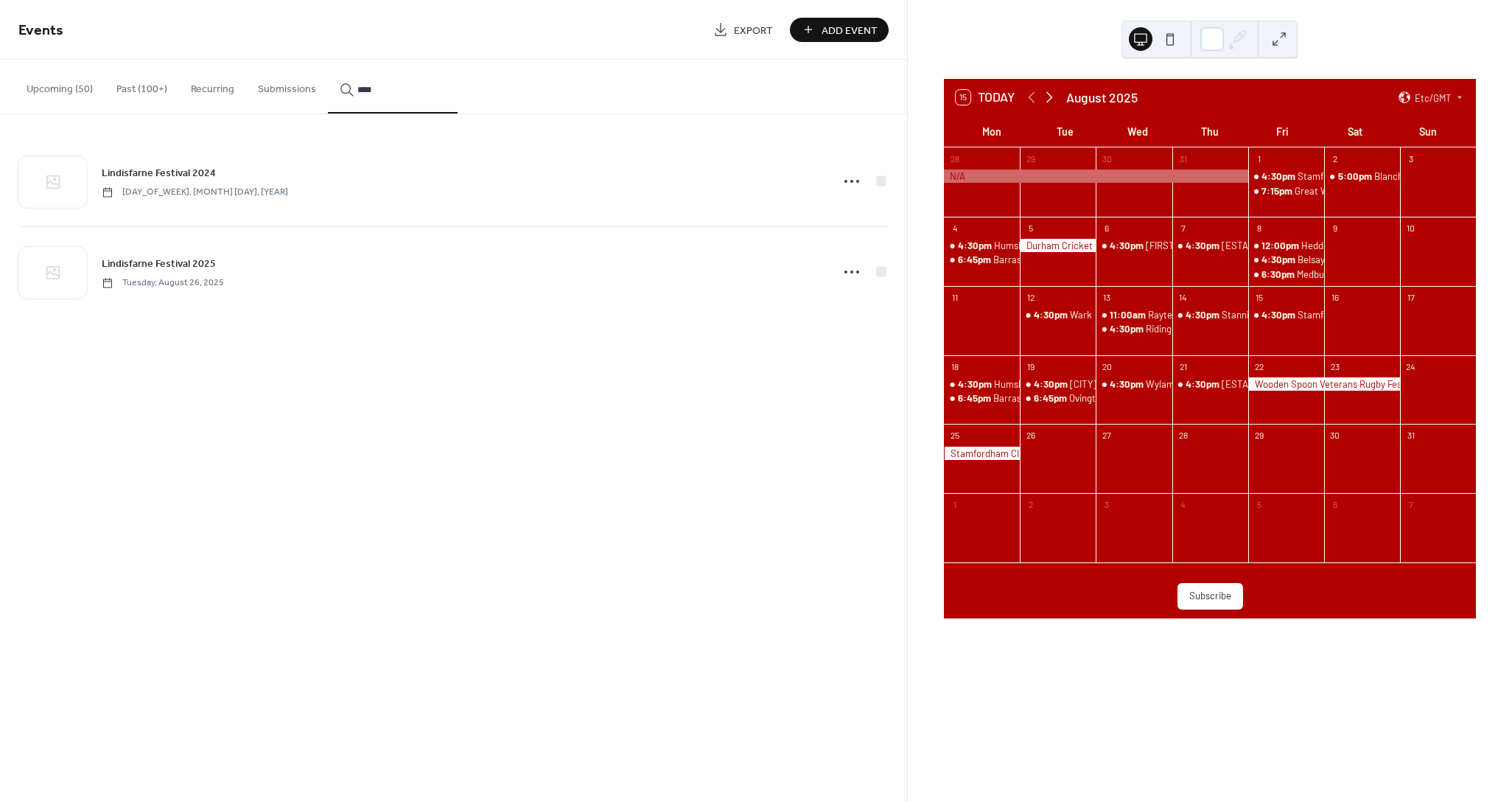 click 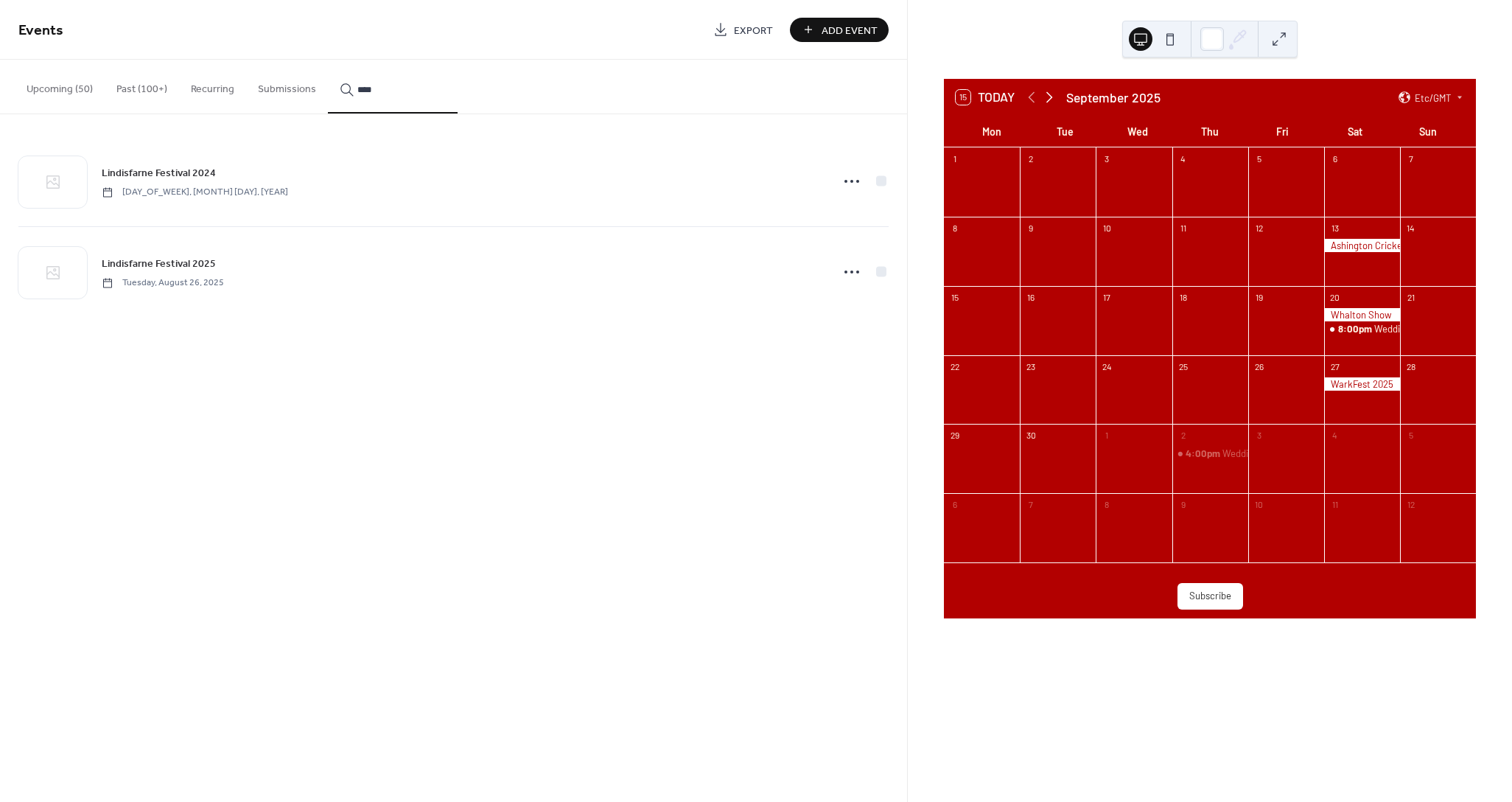 click 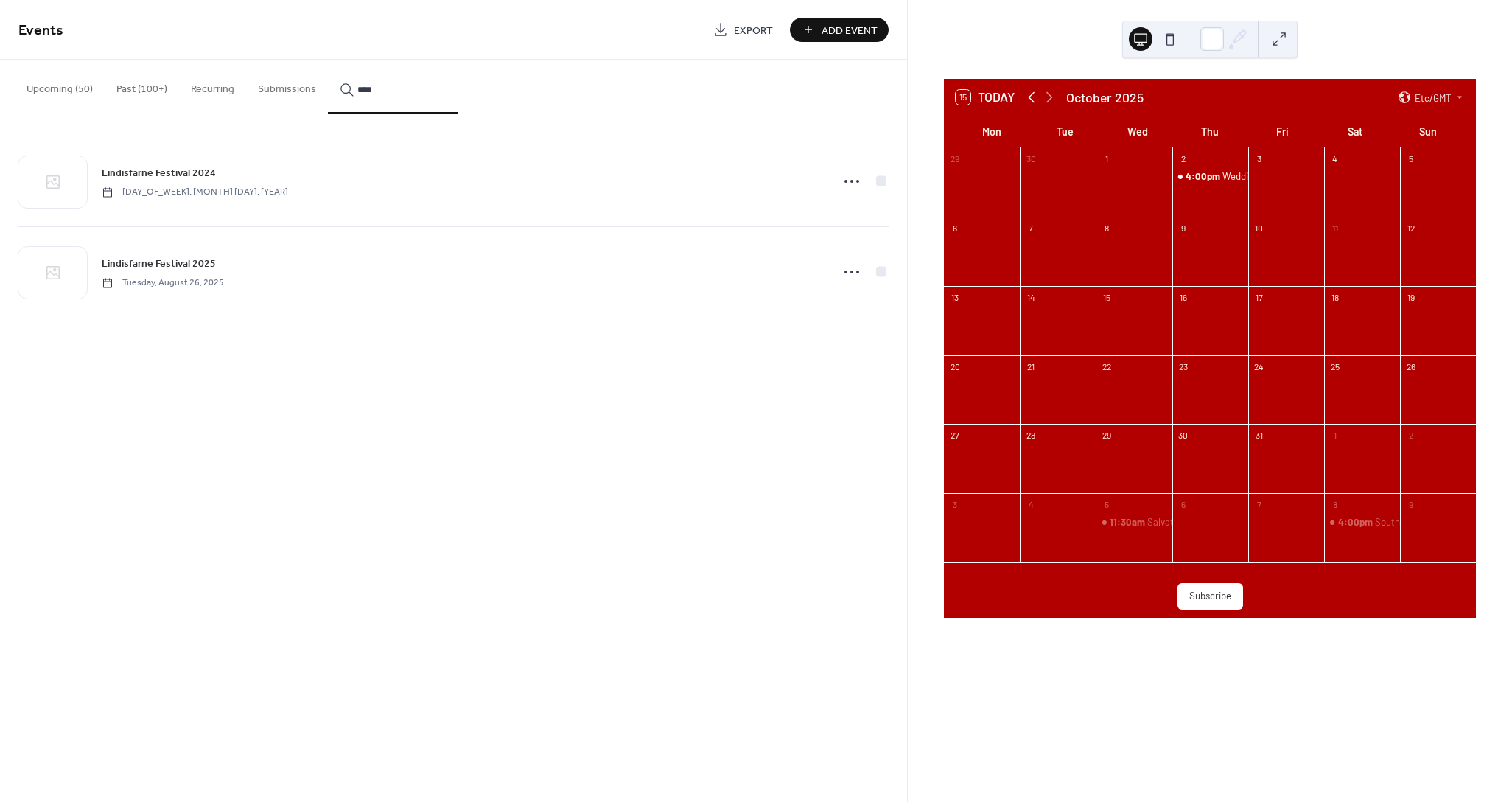 click 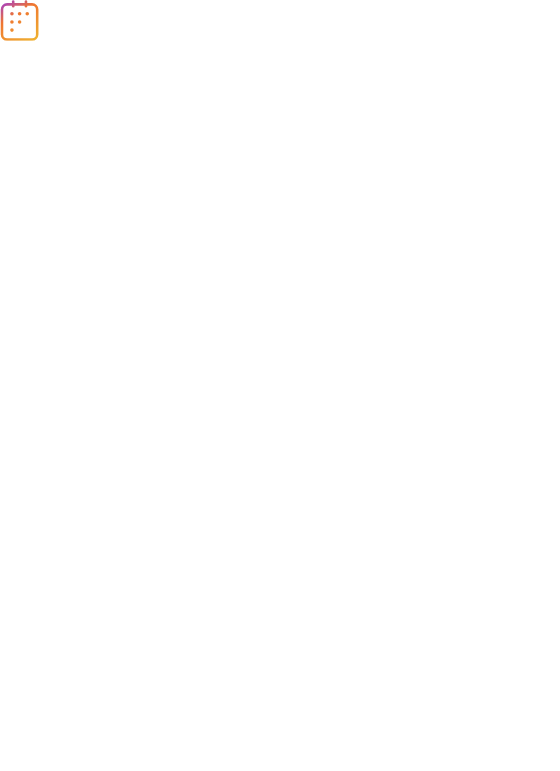 scroll, scrollTop: 0, scrollLeft: 0, axis: both 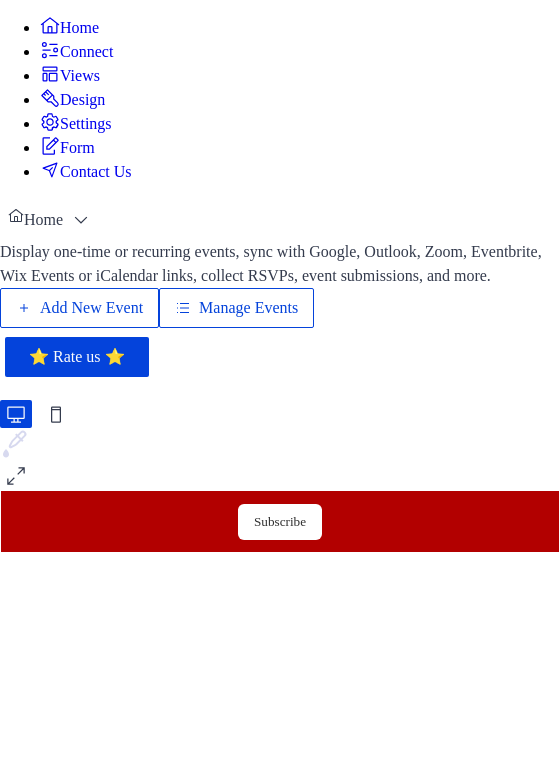 click on "Manage Events" at bounding box center [248, 308] 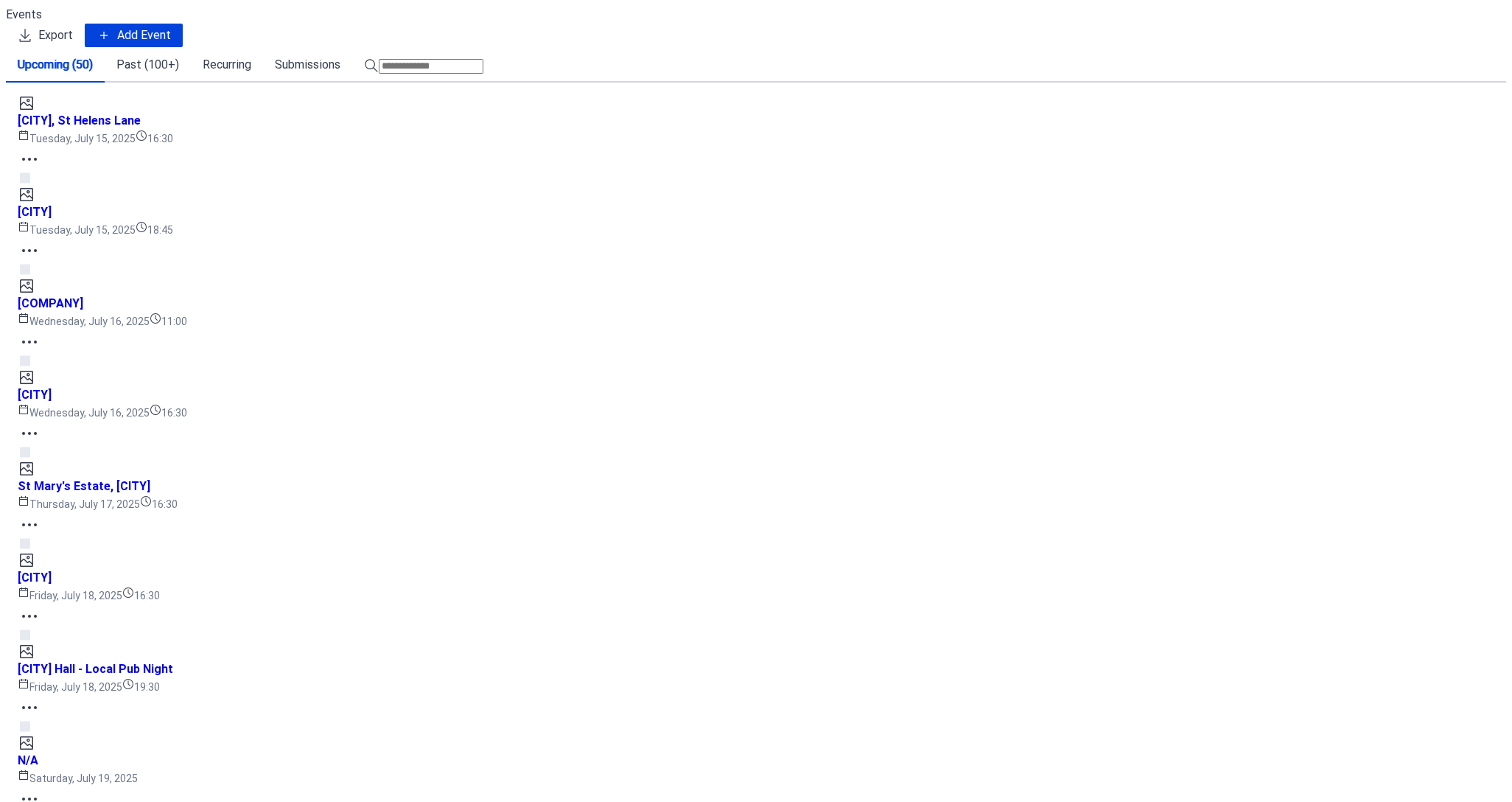 scroll, scrollTop: 0, scrollLeft: 0, axis: both 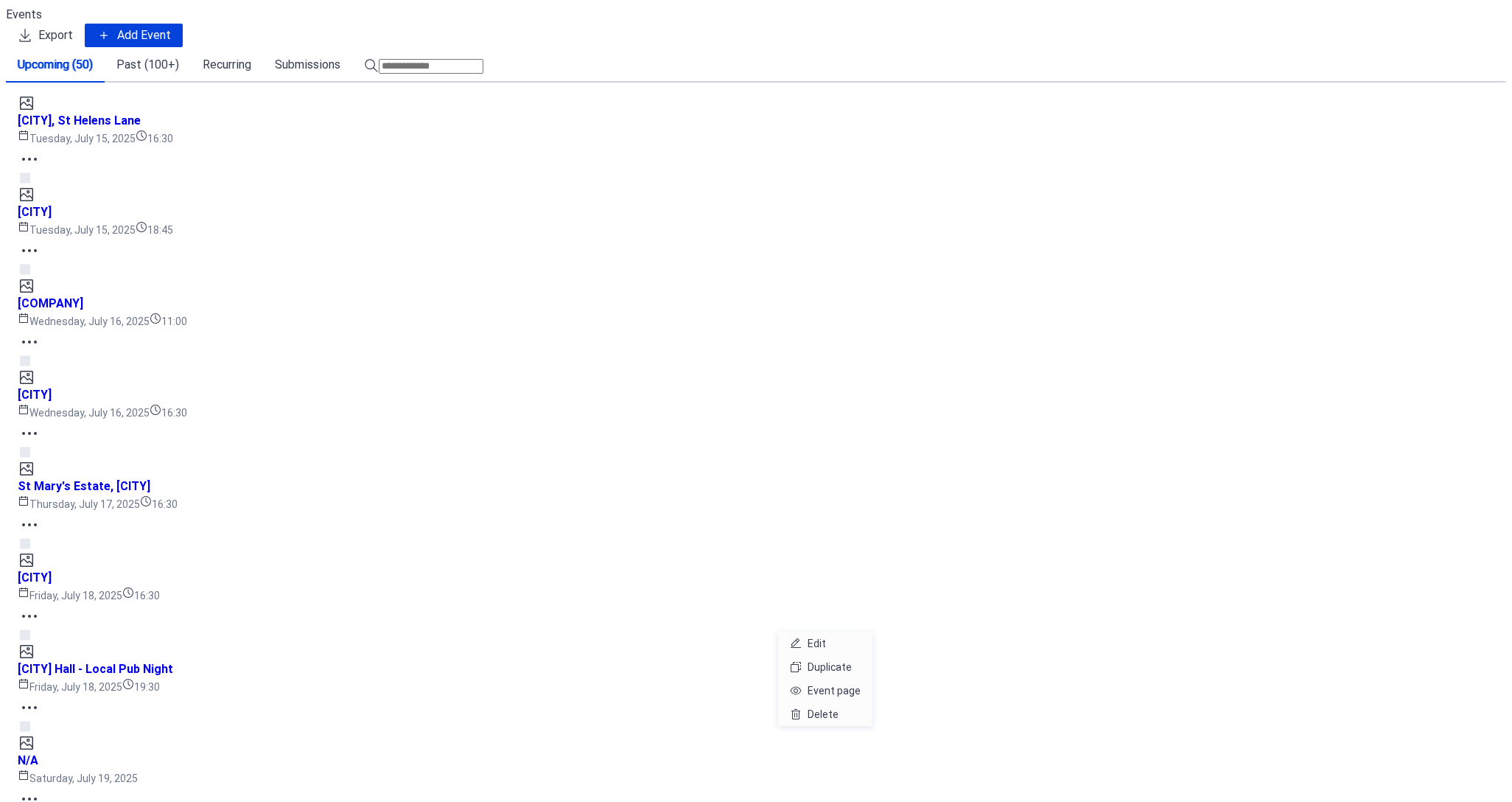 click 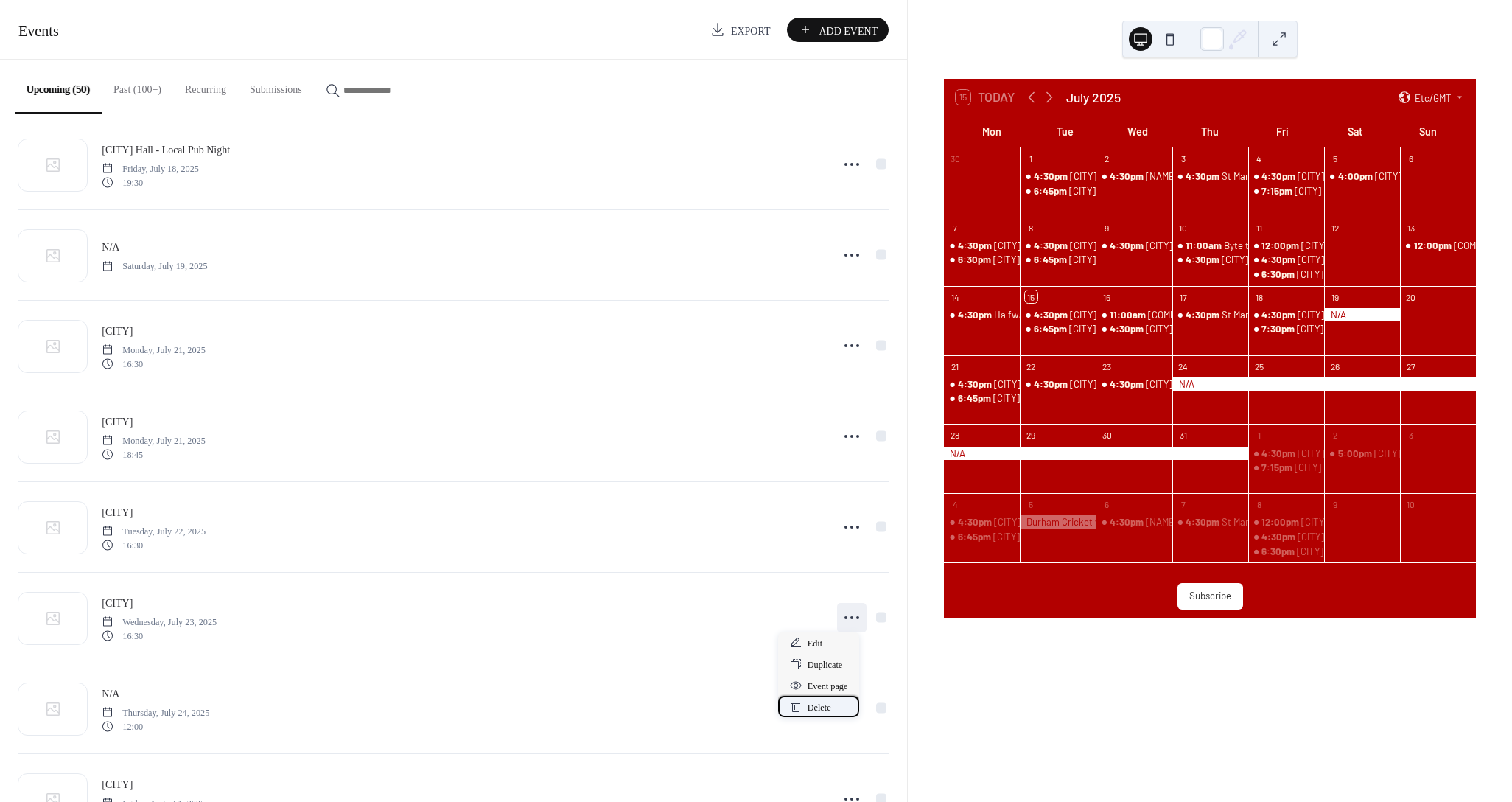 click on "Delete" at bounding box center (819, 708) 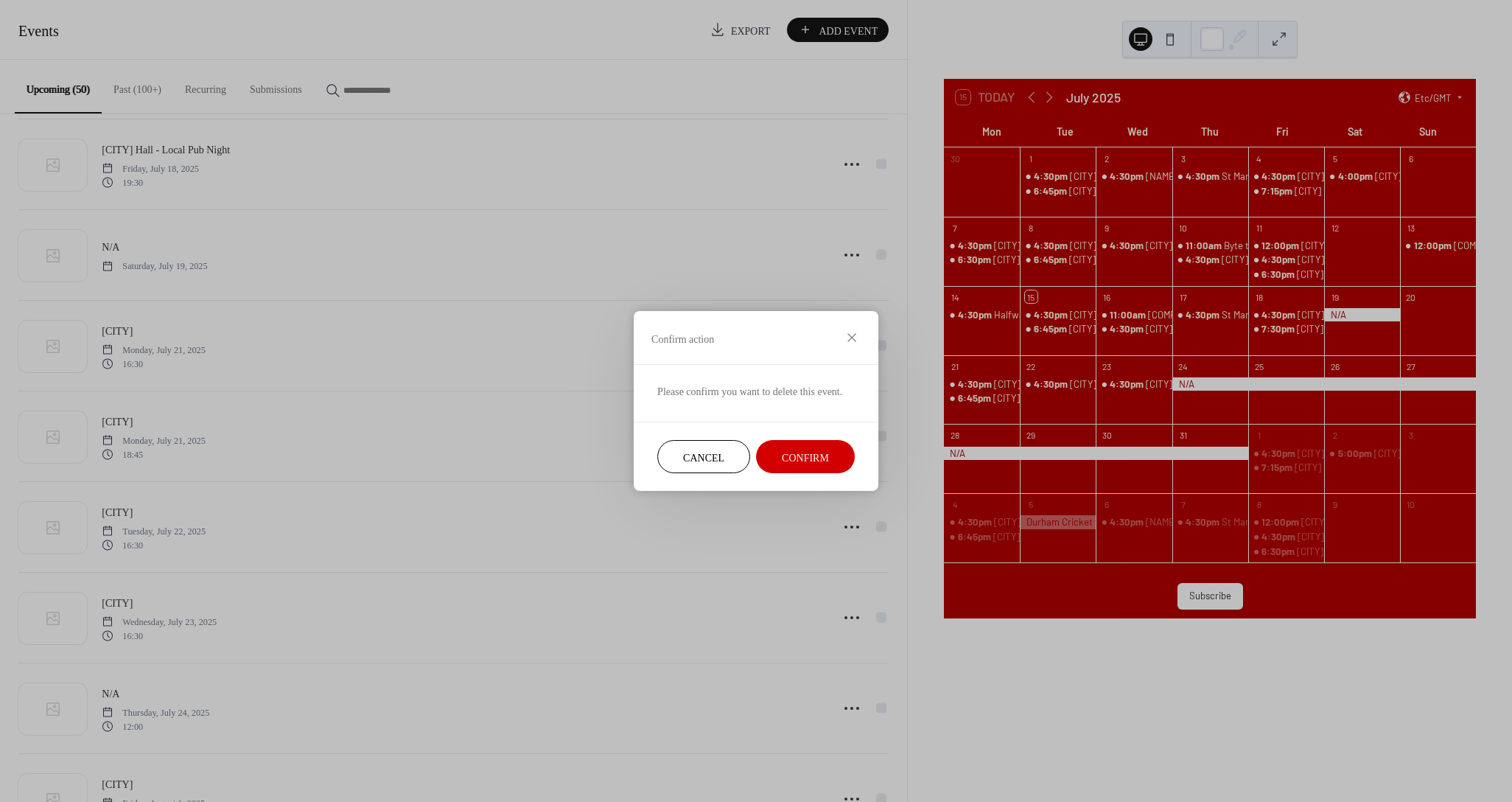 click on "Confirm" at bounding box center (805, 456) 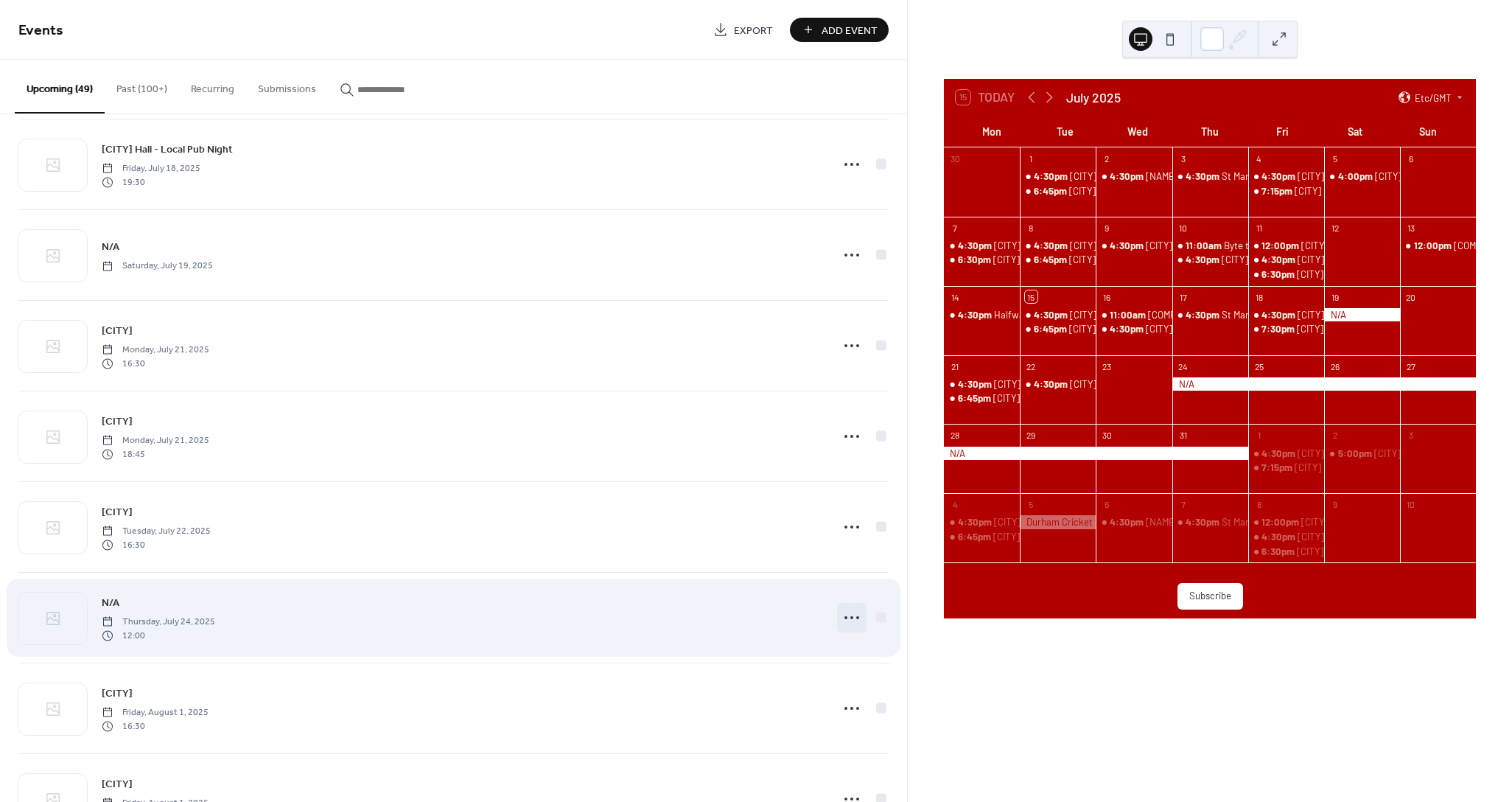 click 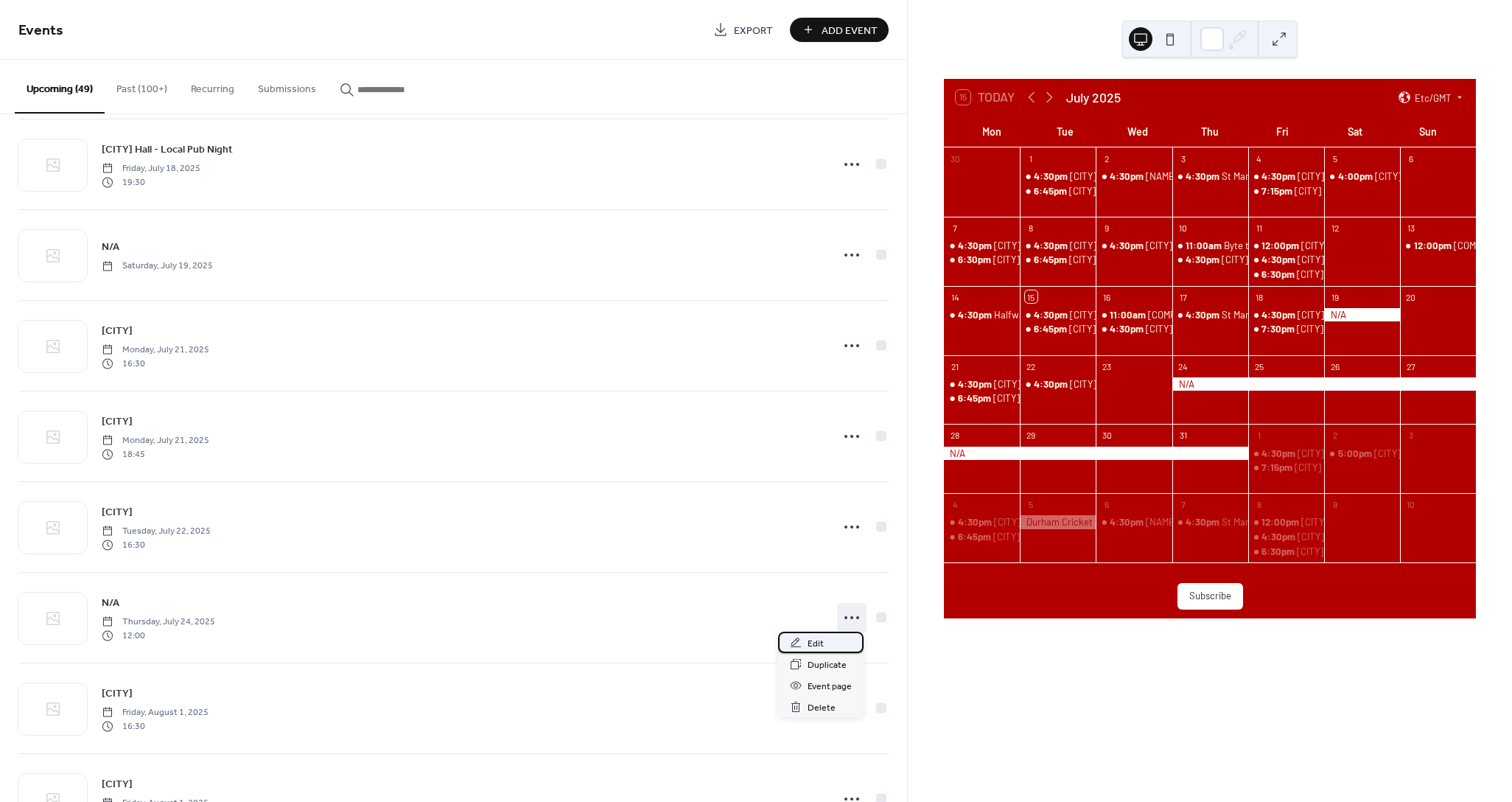 click on "Edit" at bounding box center [816, 644] 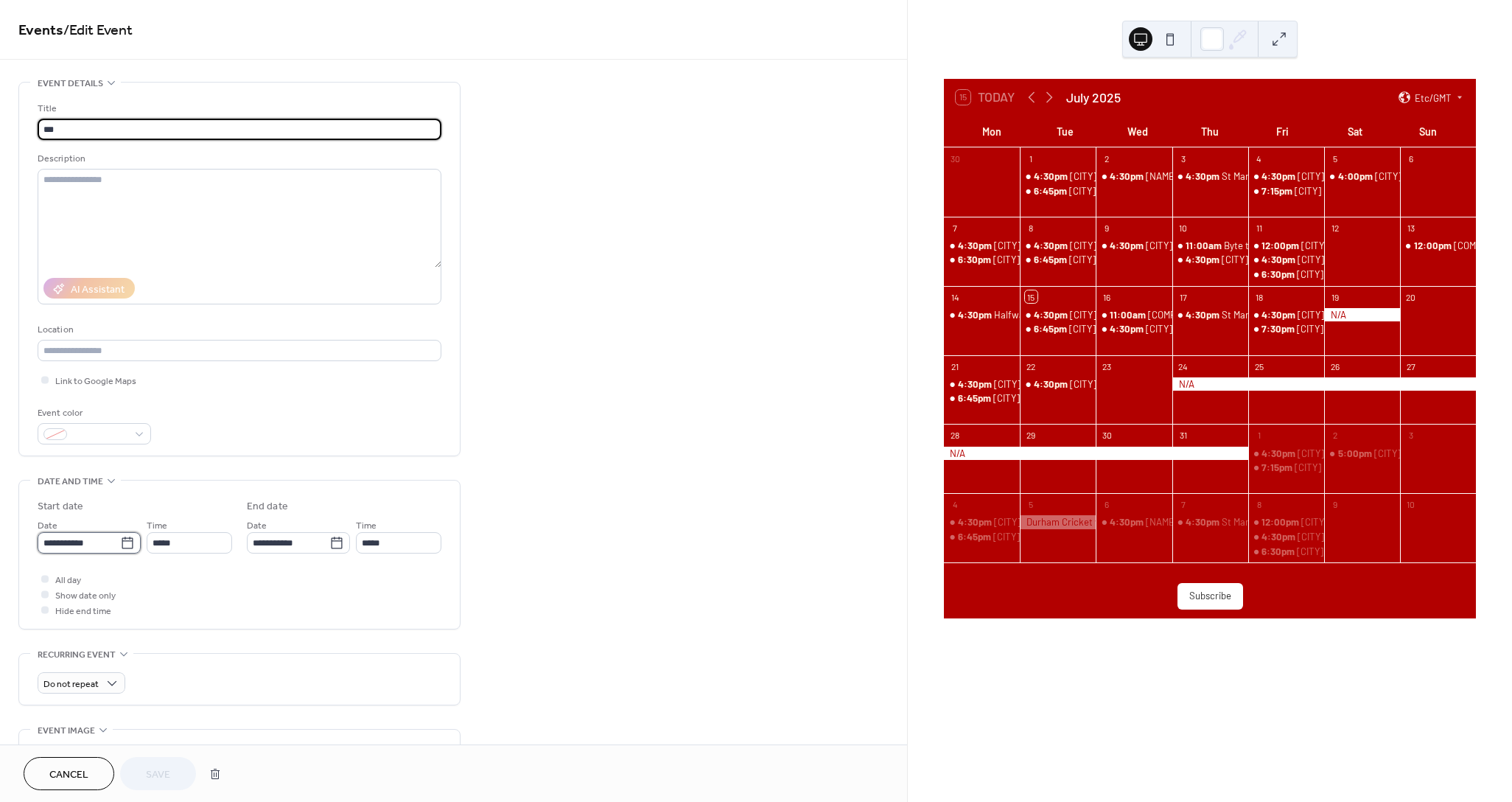 click on "**********" at bounding box center [79, 543] 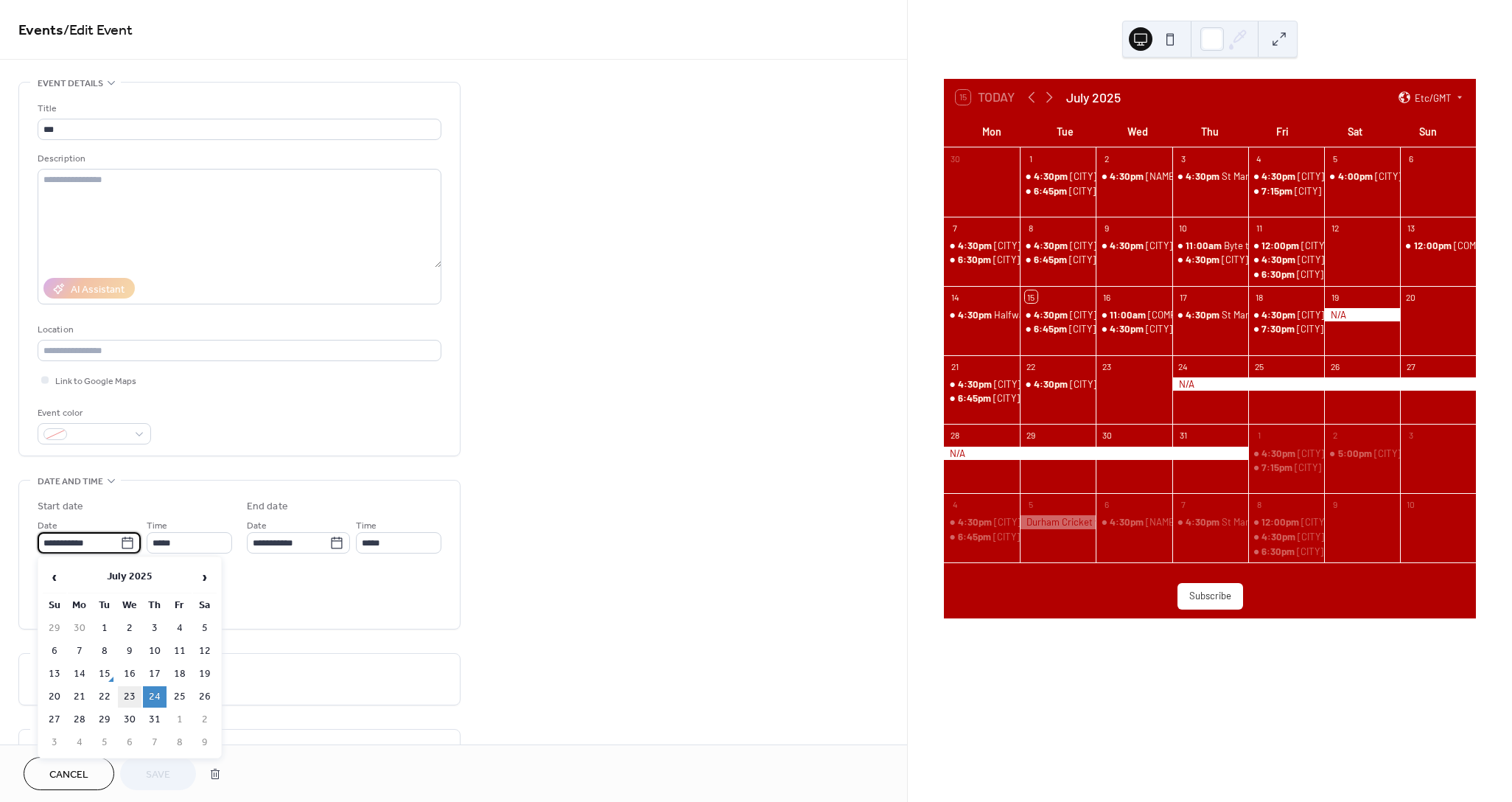click on "23" at bounding box center [130, 697] 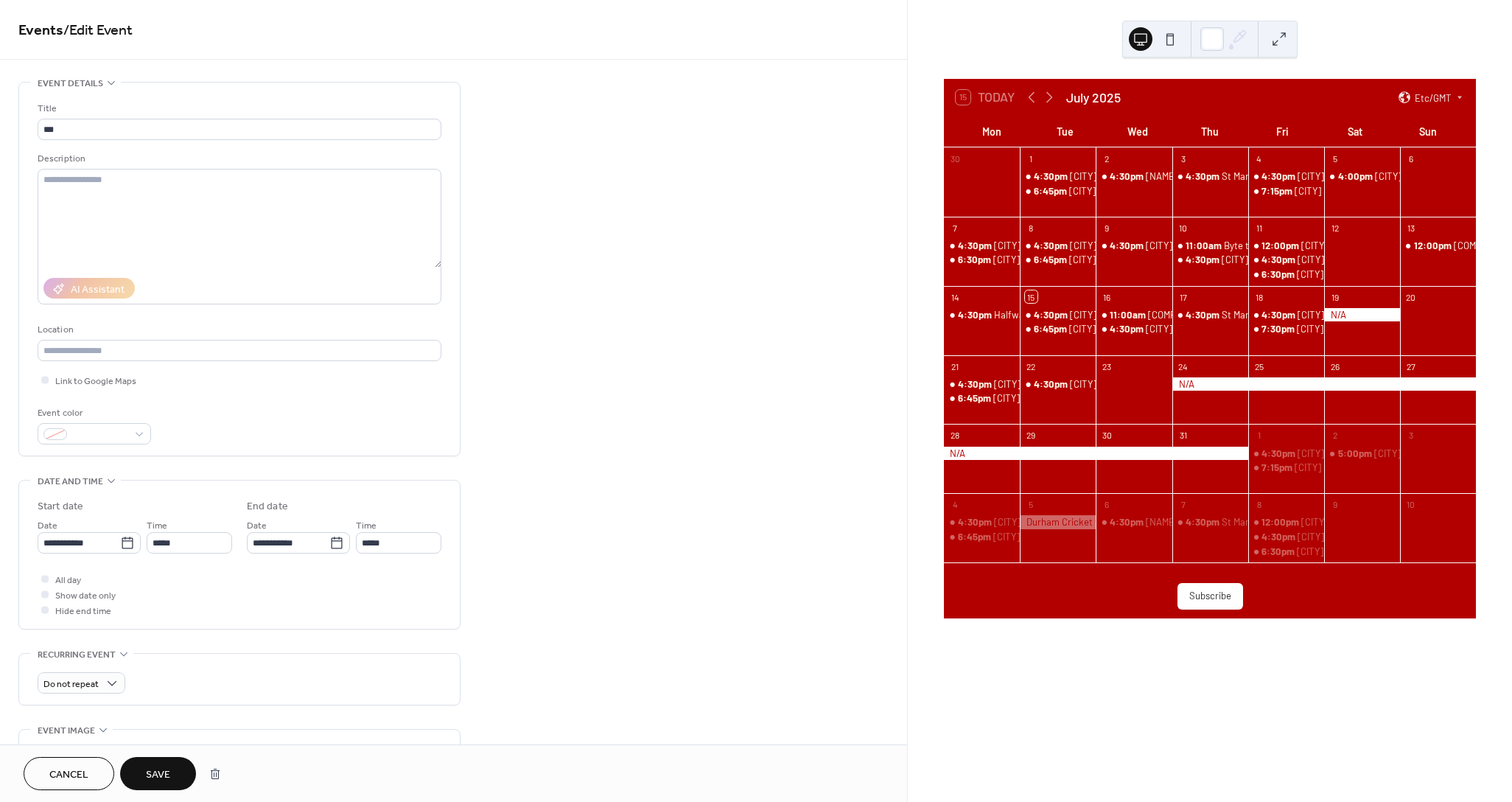 click on "Save" at bounding box center [158, 775] 